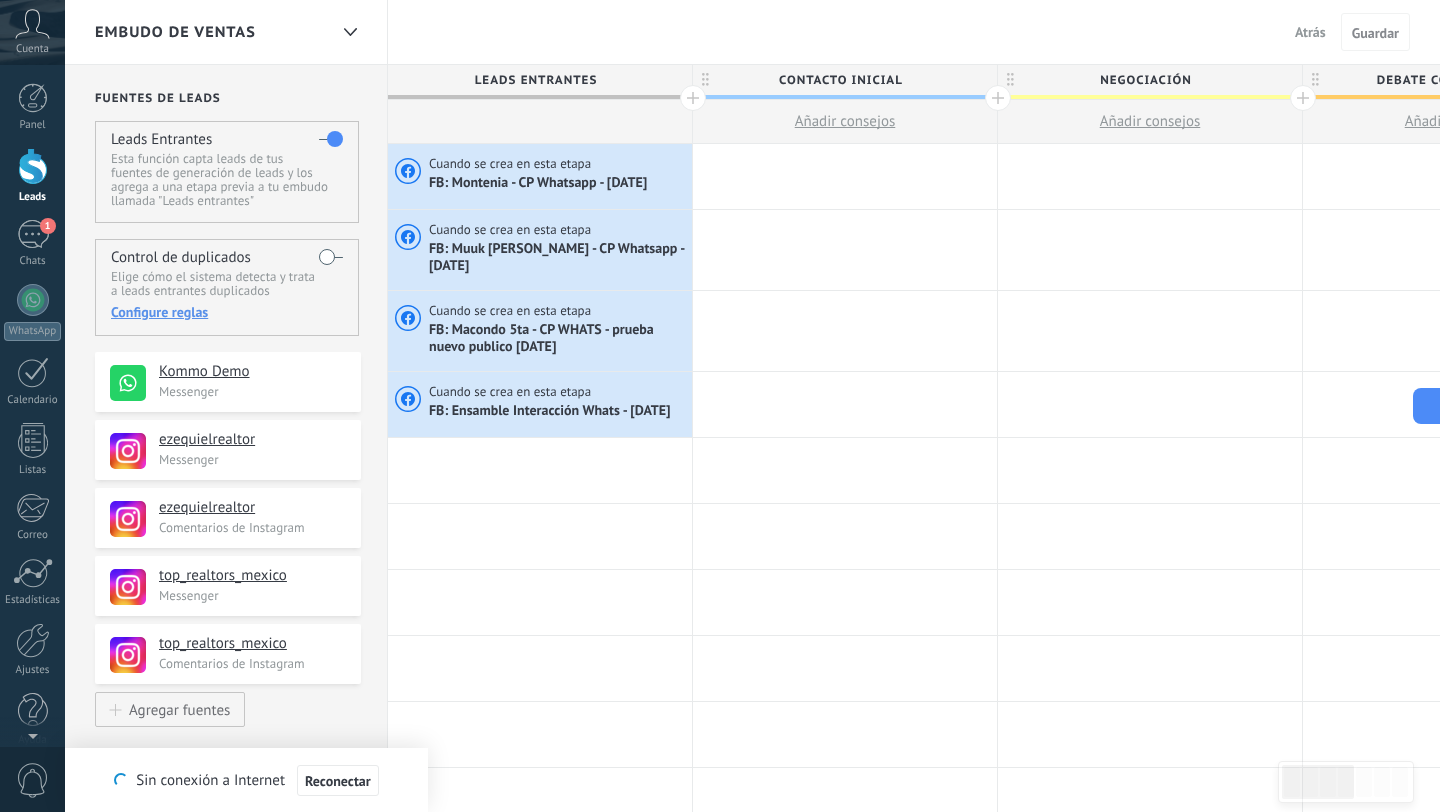 scroll, scrollTop: 0, scrollLeft: 0, axis: both 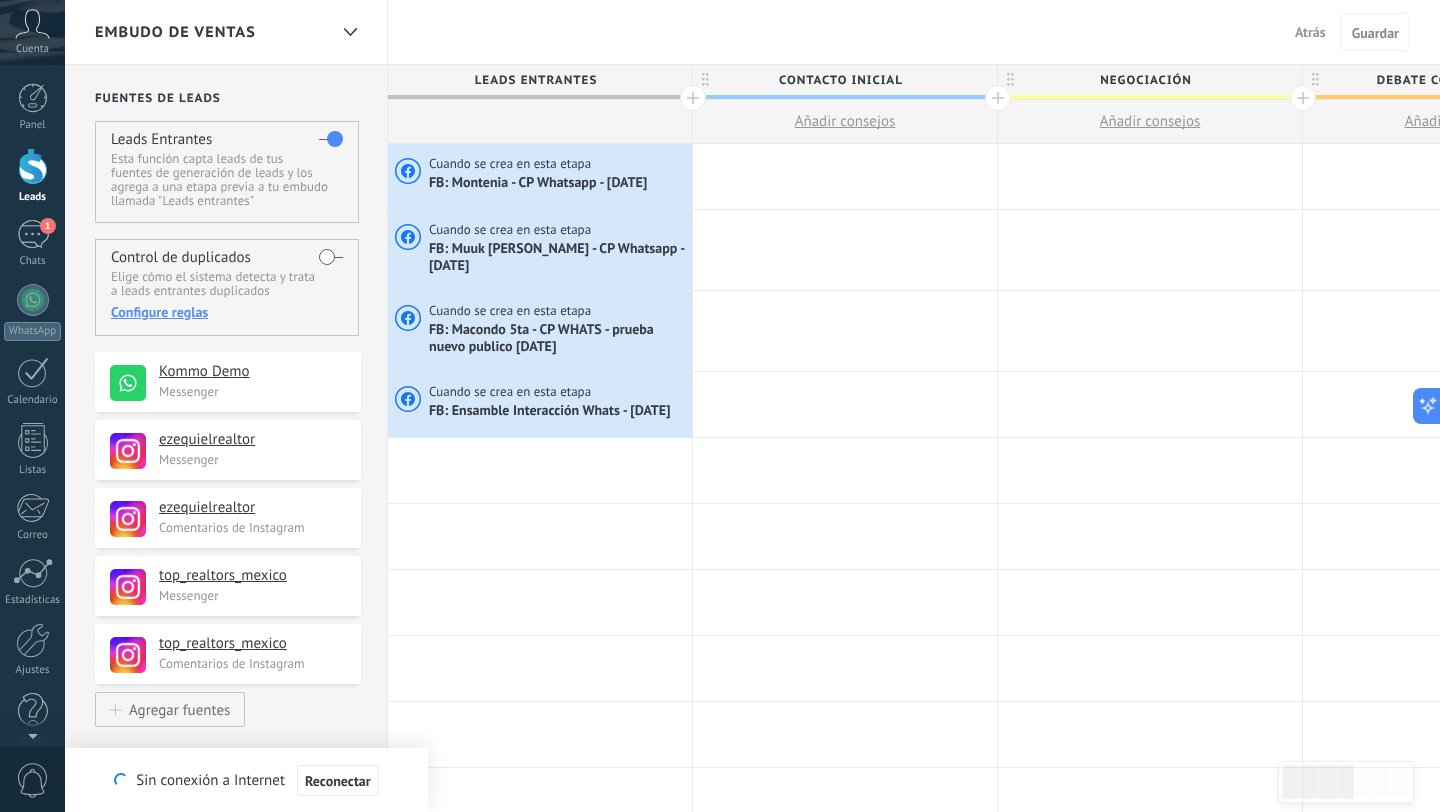 click at bounding box center (33, 166) 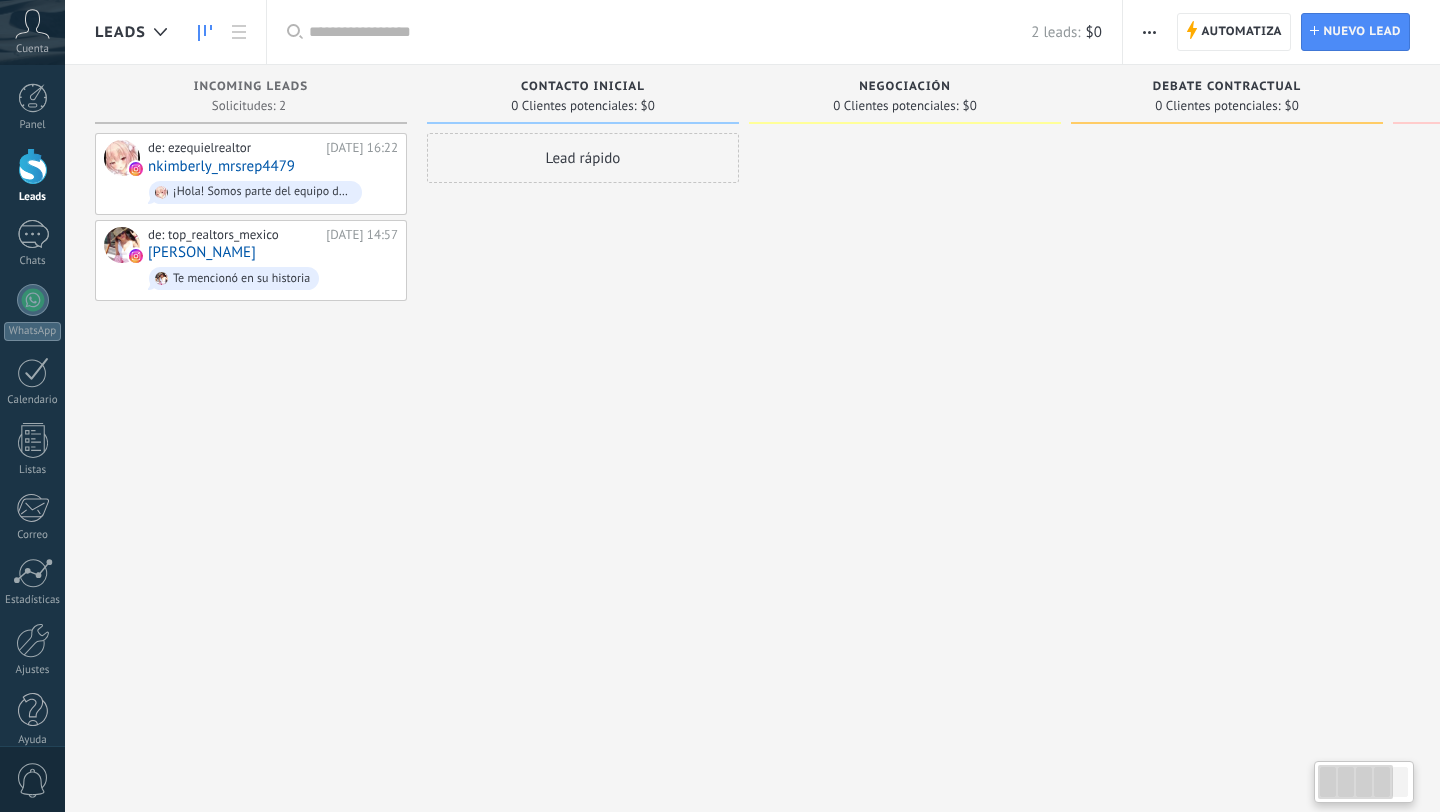 scroll, scrollTop: 0, scrollLeft: 0, axis: both 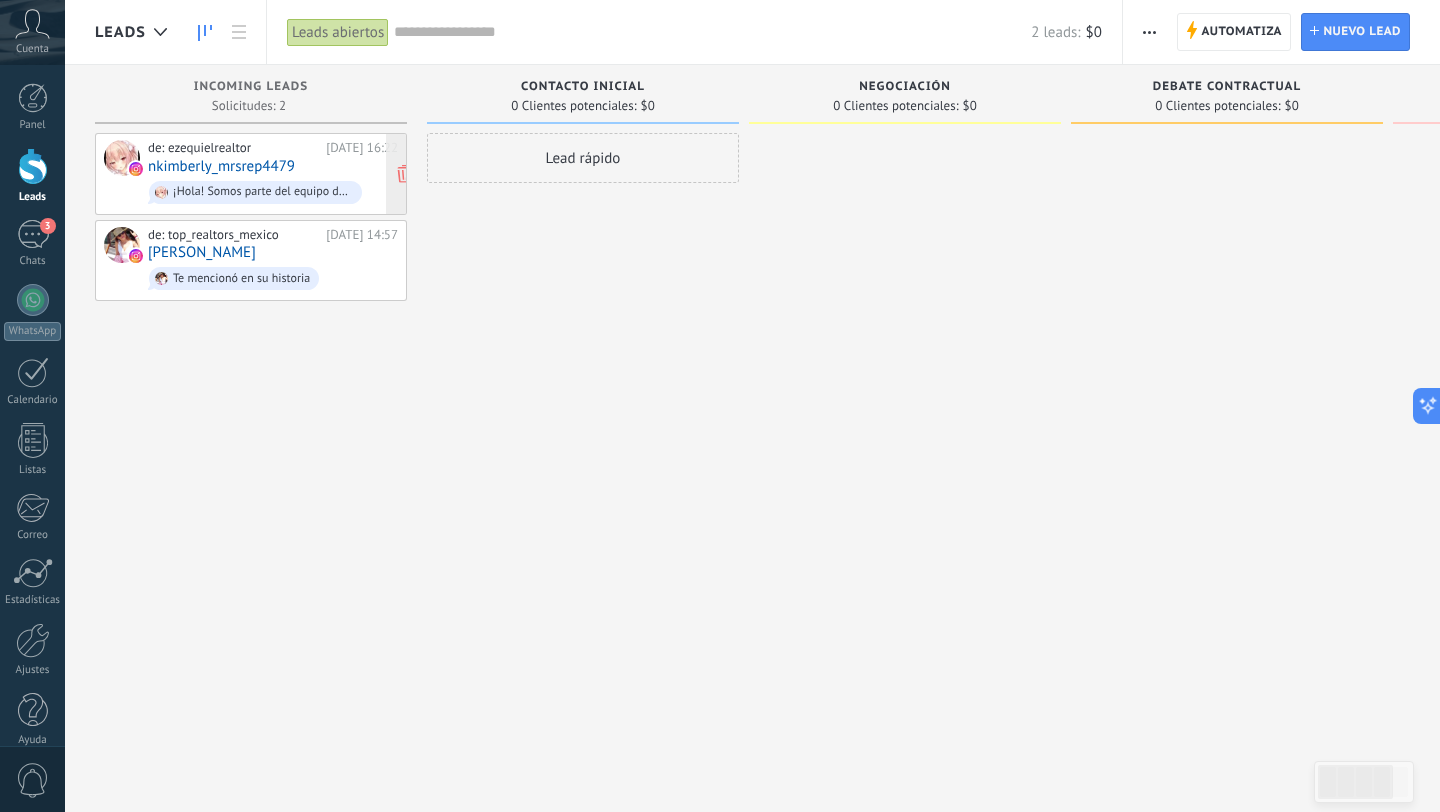 click on "nkimberly_mrsrep4479" at bounding box center [221, 166] 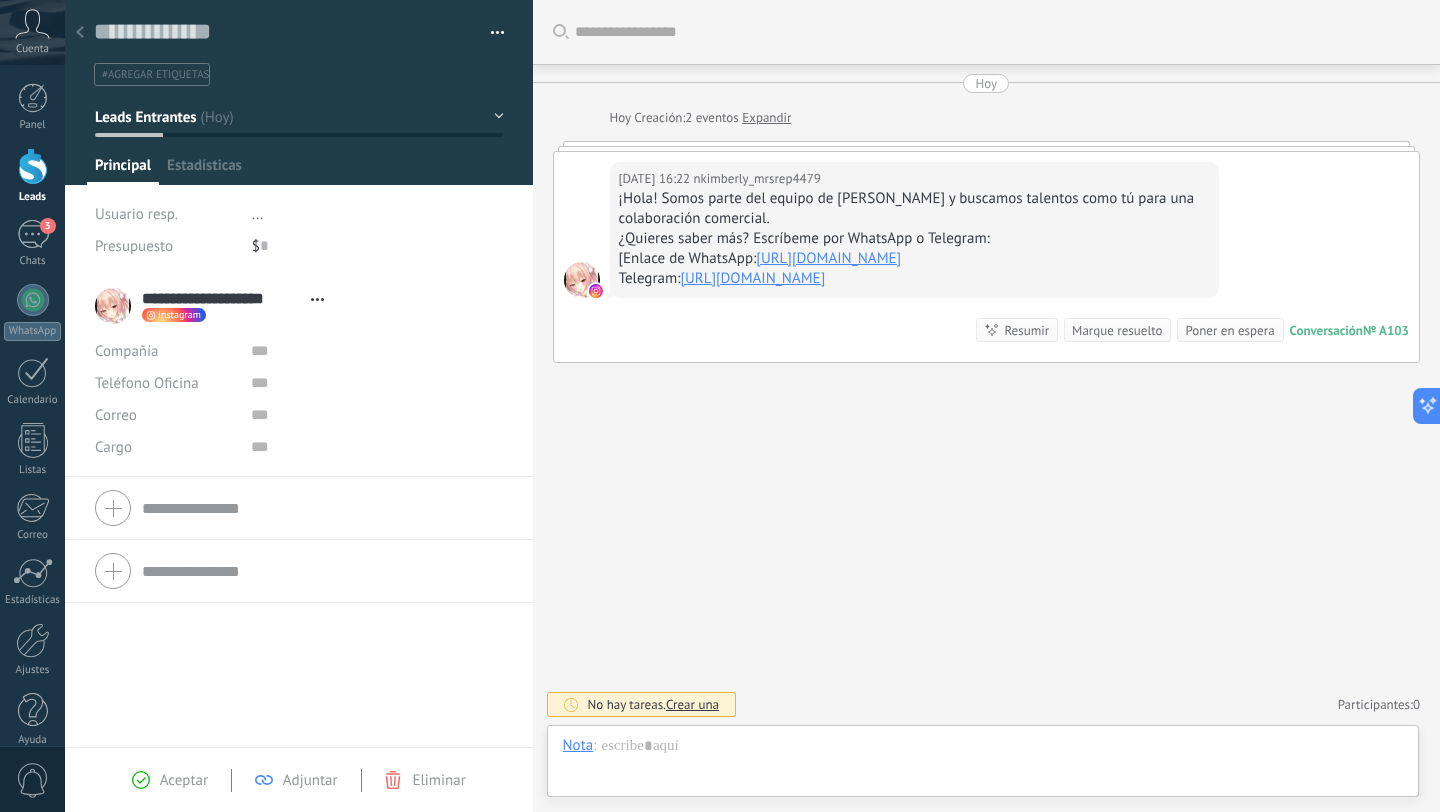 scroll, scrollTop: 30, scrollLeft: 0, axis: vertical 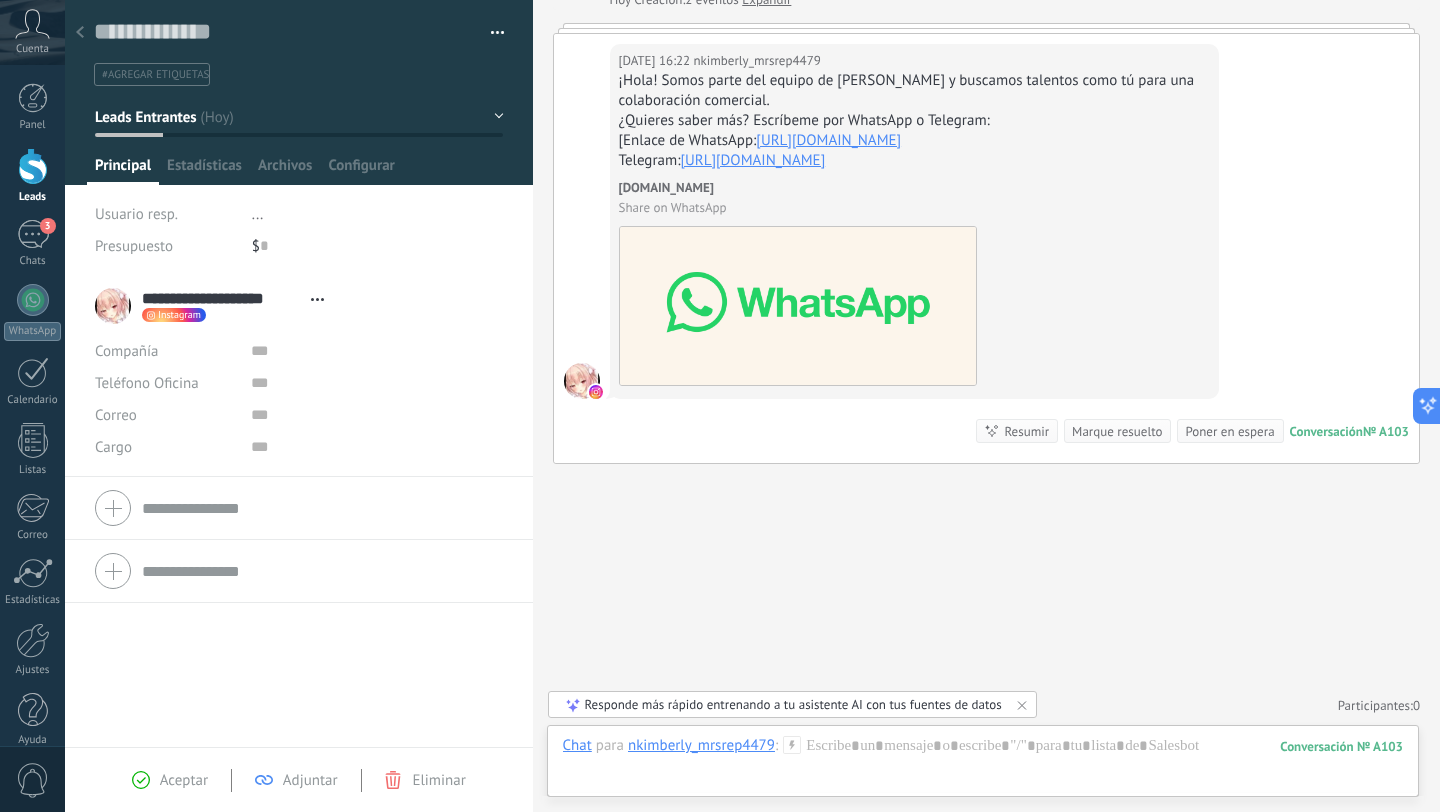 click on "Eliminar" at bounding box center (438, 780) 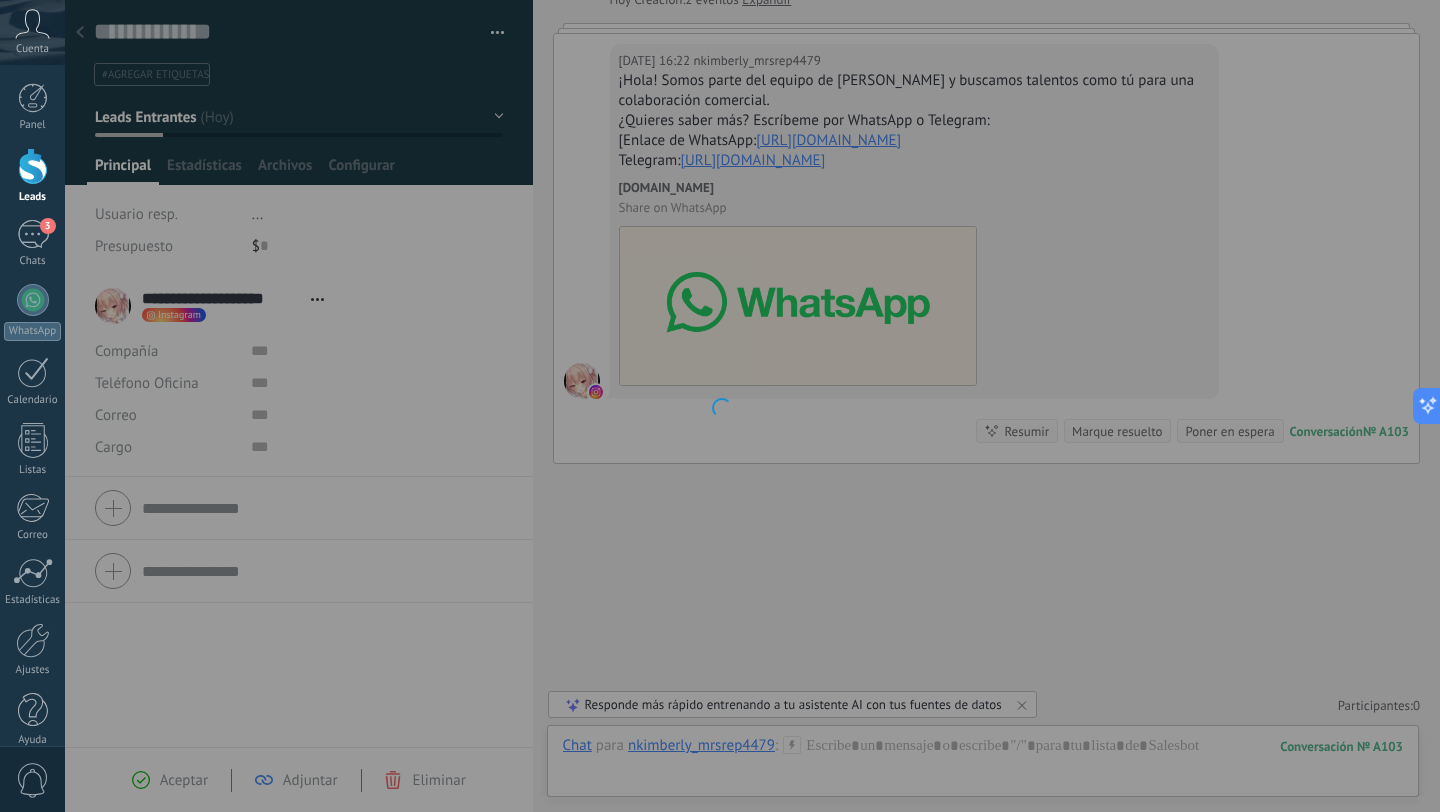scroll, scrollTop: 151, scrollLeft: 0, axis: vertical 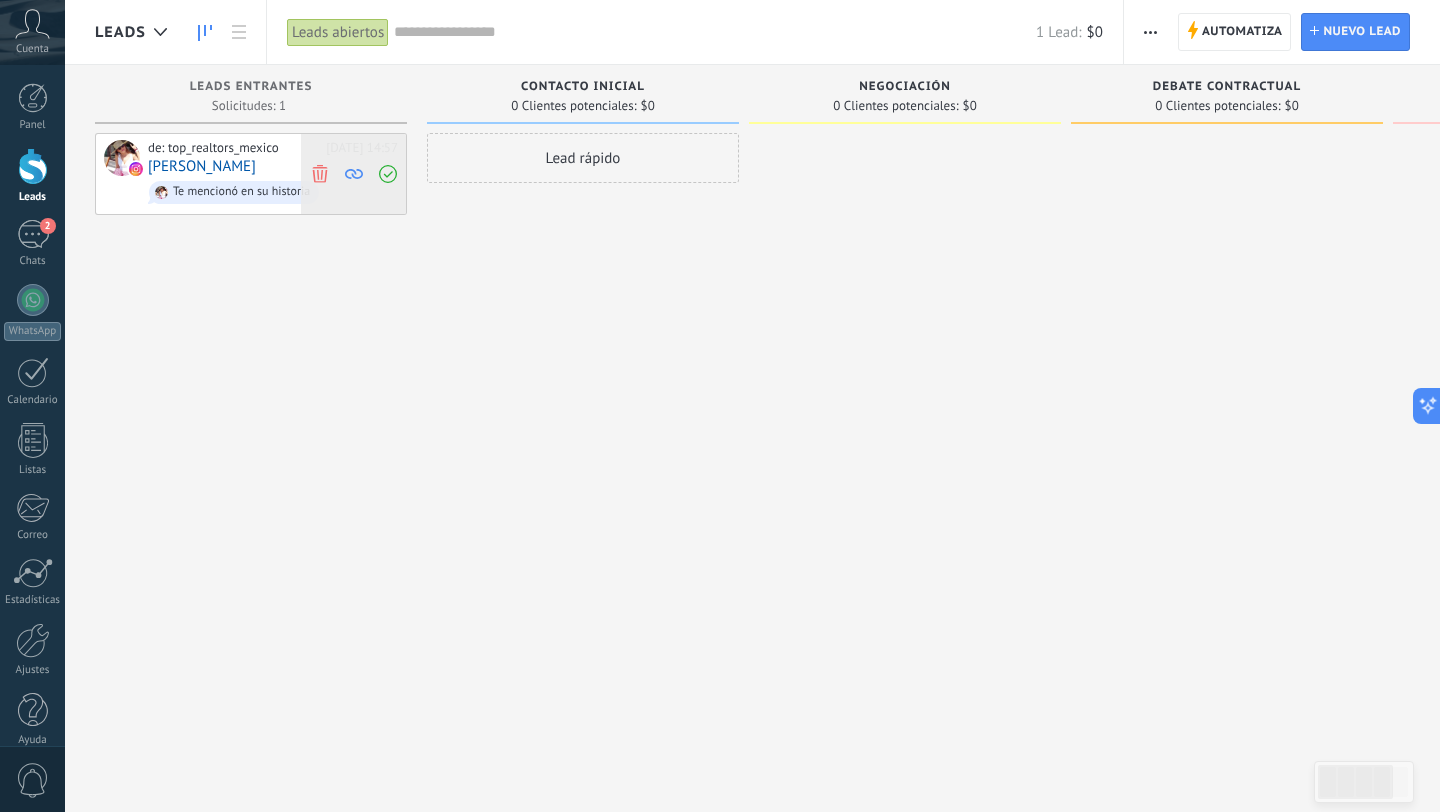 click 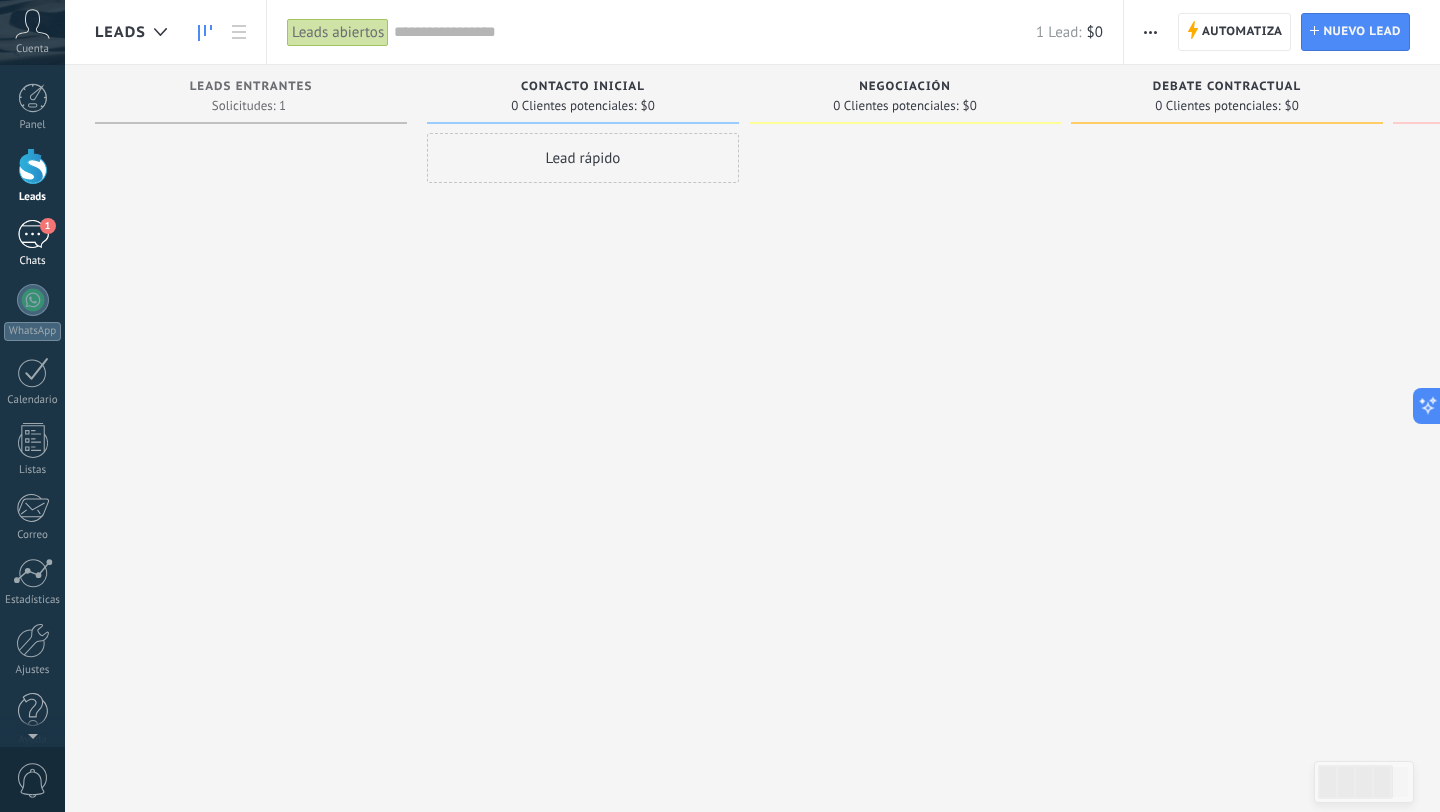 click on "1" at bounding box center [33, 234] 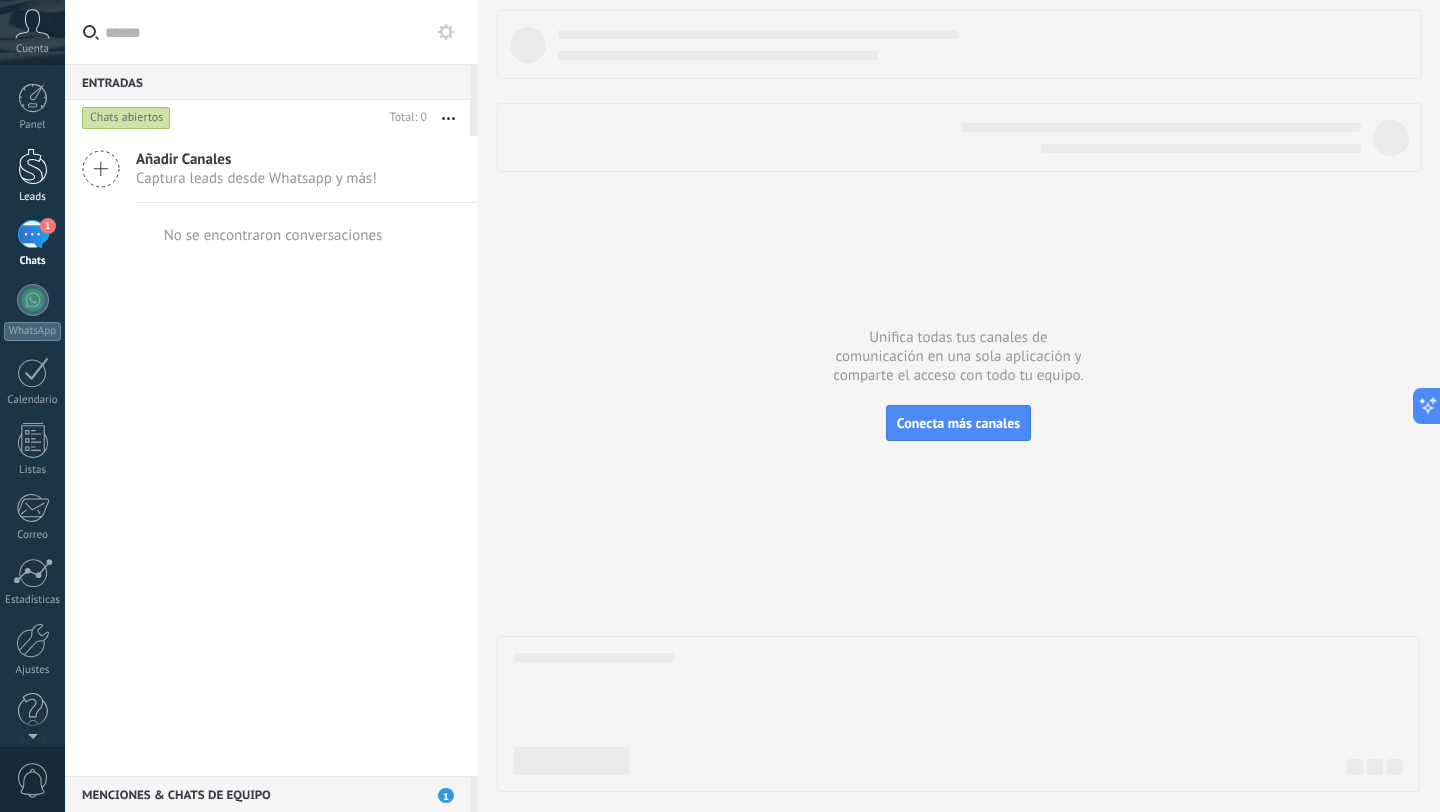 click at bounding box center (33, 166) 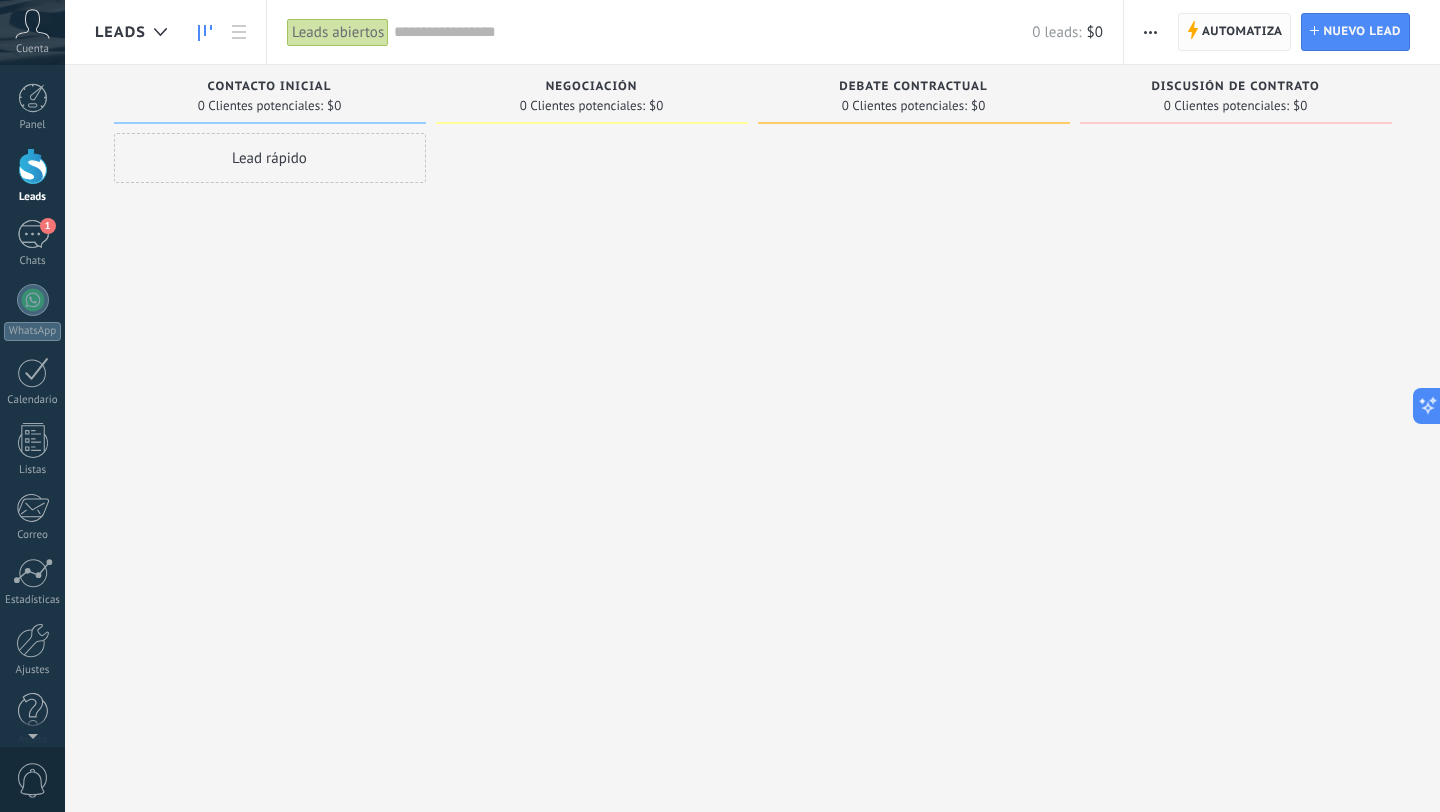 click on "Automatiza" at bounding box center [1242, 32] 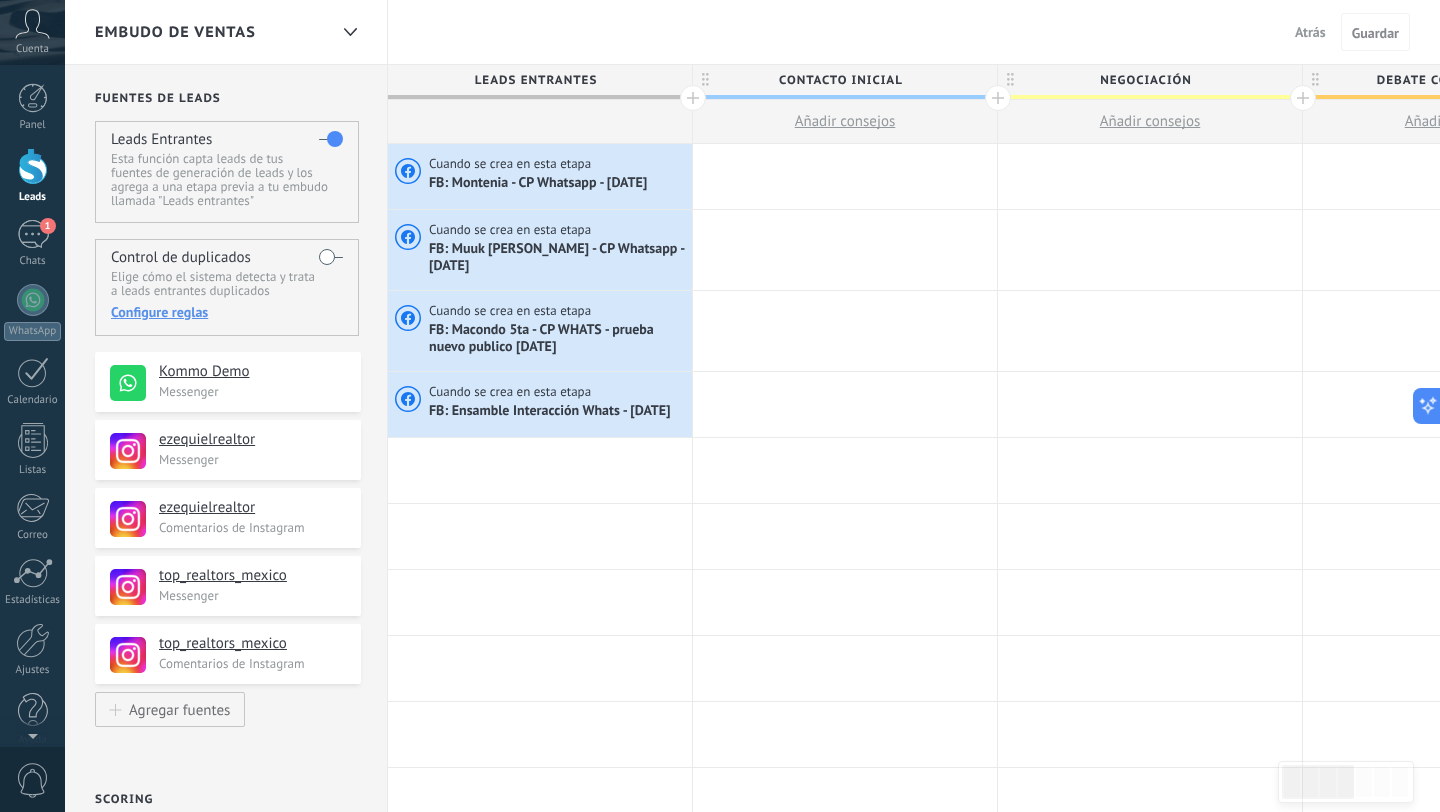 click on "Kommo Demo" at bounding box center (252, 372) 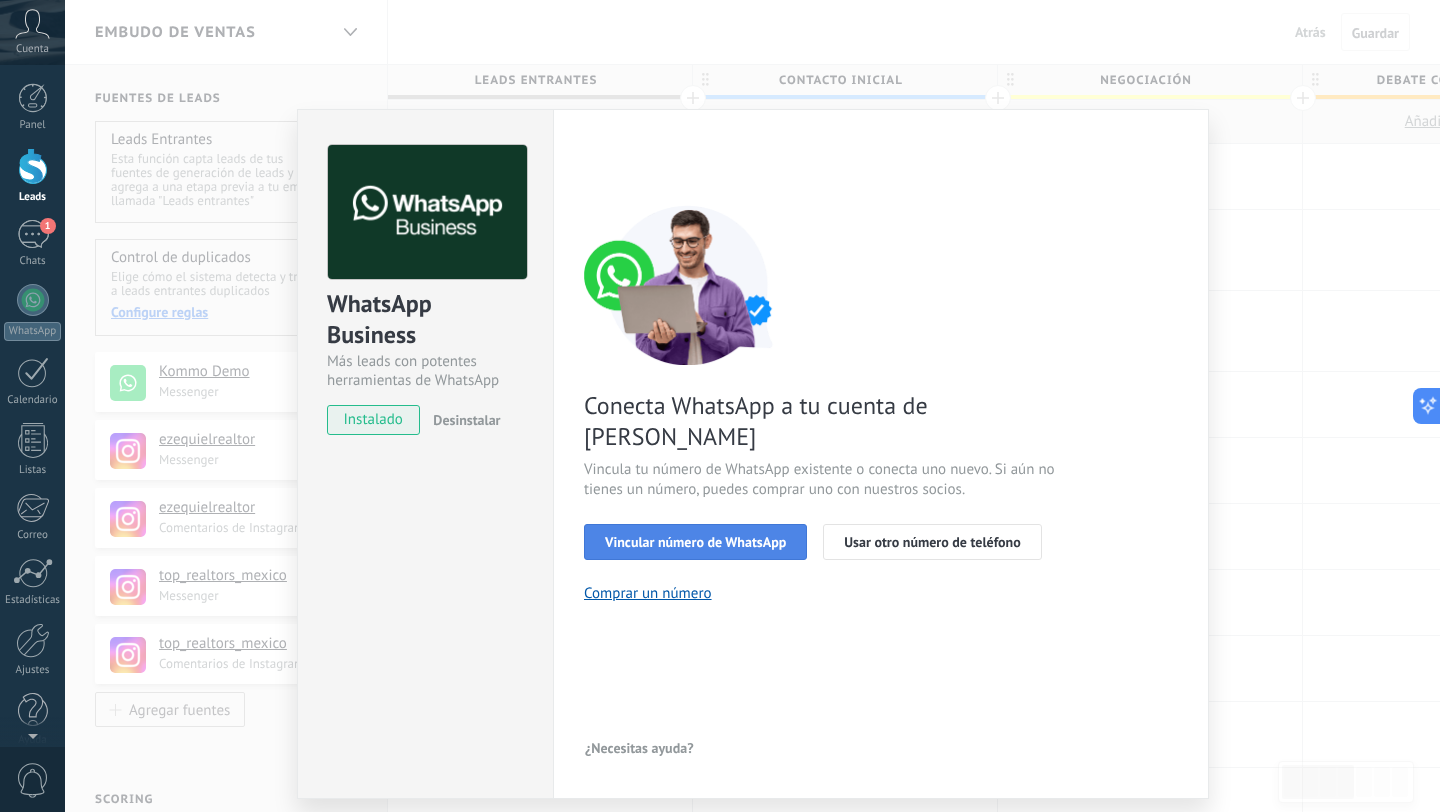 click on "Vincular número de WhatsApp" at bounding box center [695, 542] 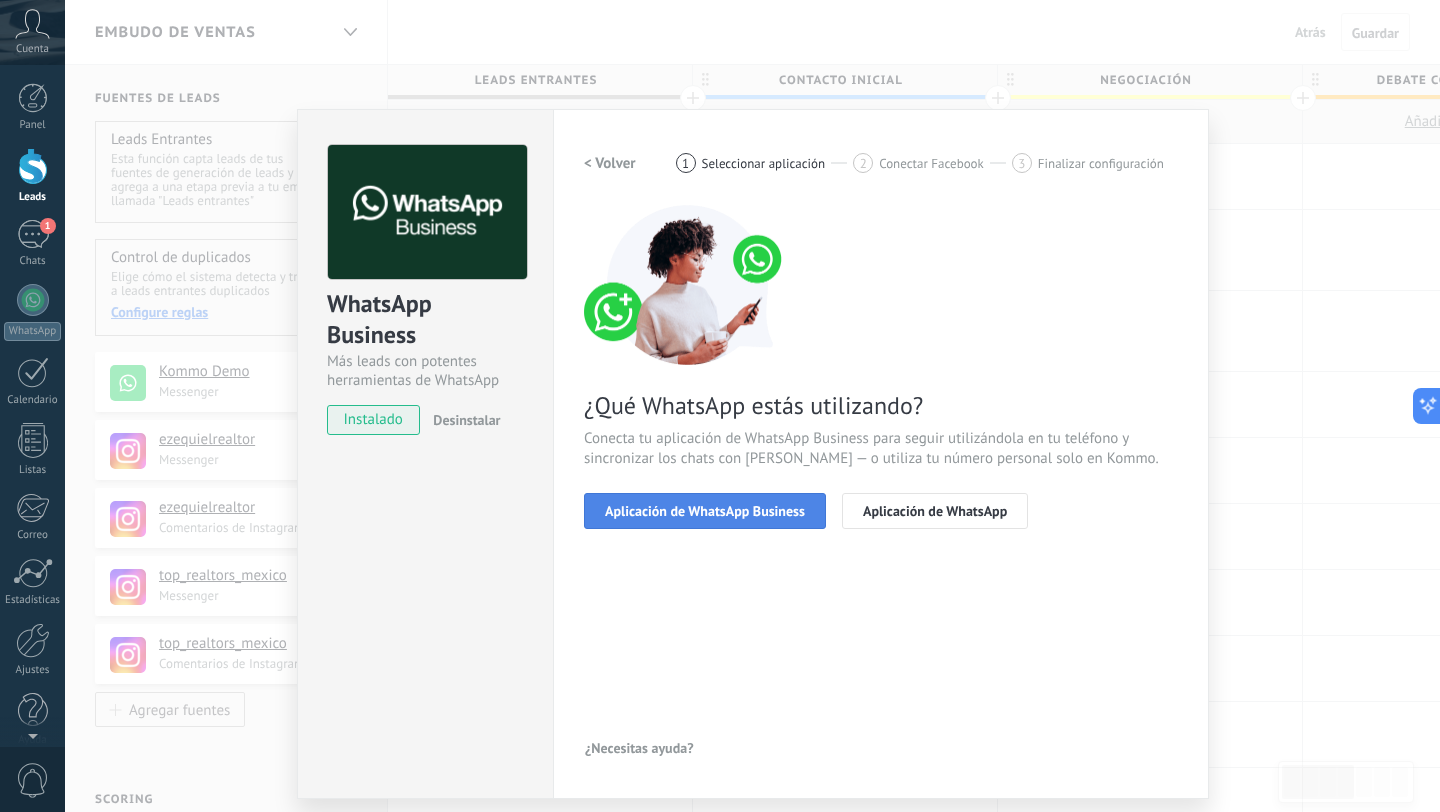 click on "Aplicación de WhatsApp Business" at bounding box center [705, 511] 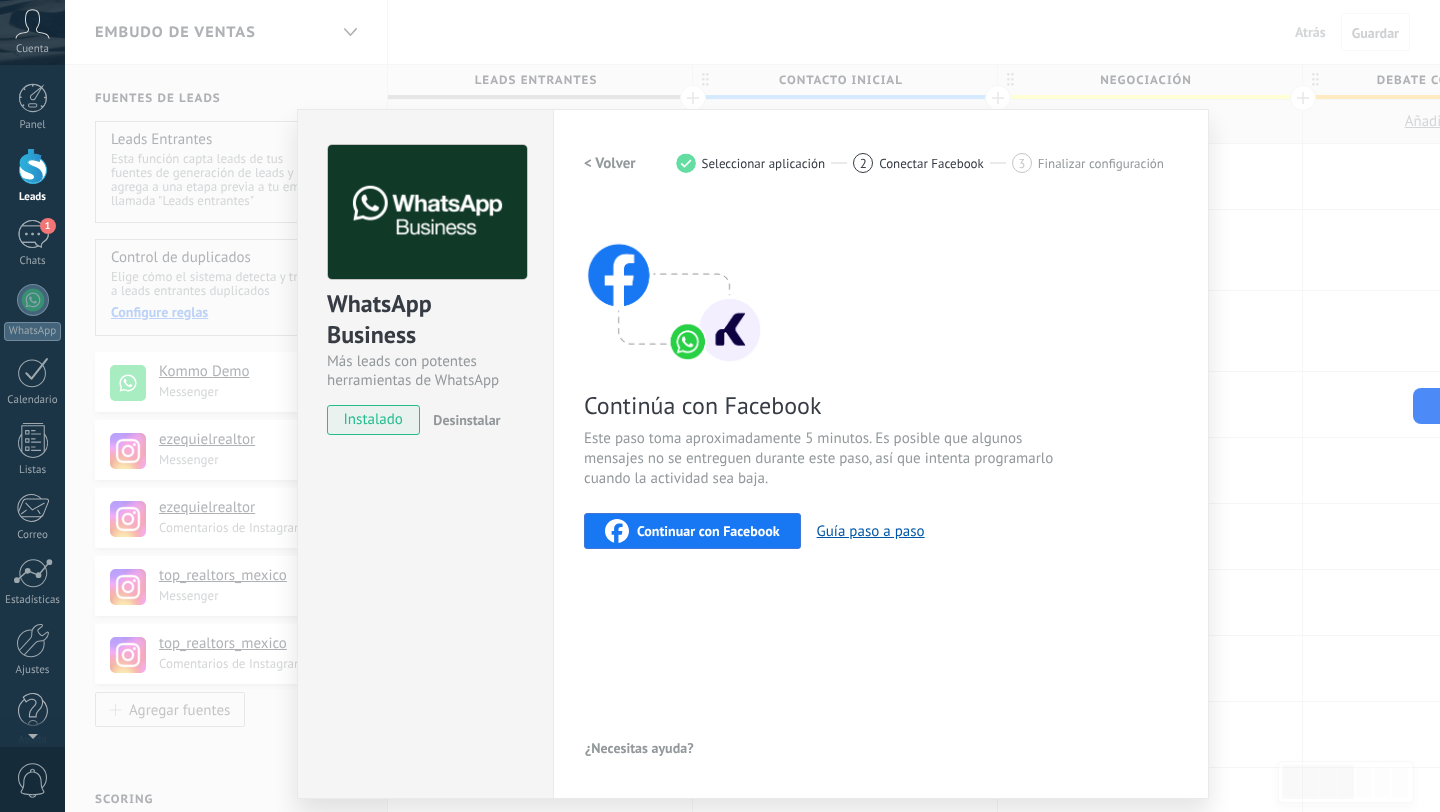 click on "WhatsApp Business Más leads con potentes herramientas de WhatsApp instalado Desinstalar Configuraciones Autorizaciones Esta pestaña registra a los usuarios que han concedido acceso a las integración a esta cuenta. Si deseas remover la posibilidad que un usuario pueda enviar solicitudes a la cuenta en nombre de esta integración, puedes revocar el acceso. Si el acceso a todos los usuarios es revocado, la integración dejará de funcionar. Esta aplicacion está instalada, pero nadie le ha dado acceso aun. WhatsApp Cloud API más _:  Guardar < Volver 1 Seleccionar aplicación 2 Conectar Facebook  3 Finalizar configuración Continúa con Facebook Este paso toma aproximadamente 5 minutos. Es posible que algunos mensajes no se entreguen durante este paso, así que intenta programarlo cuando la actividad sea baja. Continuar con Facebook Guía paso a paso ¿Necesitas ayuda?" at bounding box center (752, 406) 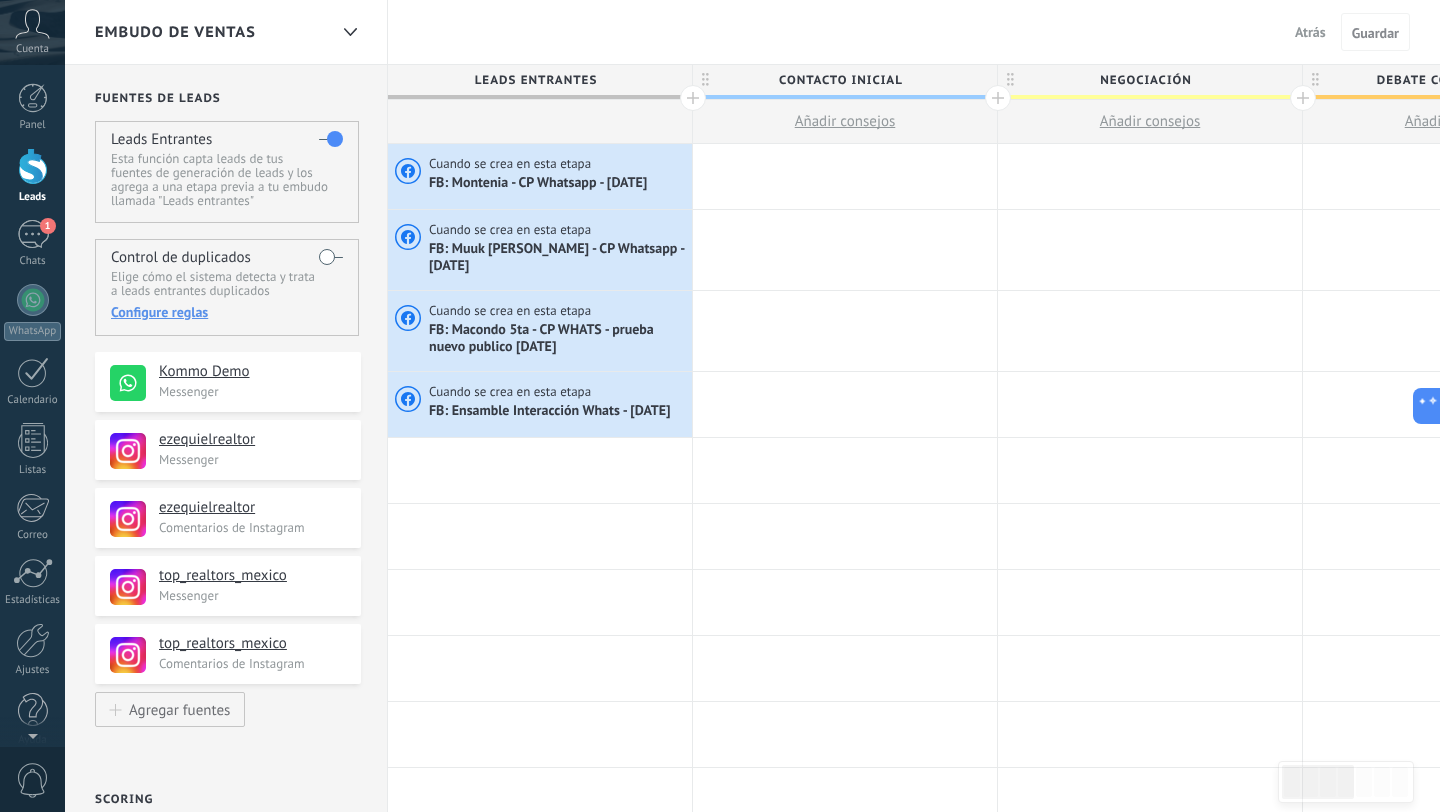 click on "Atrás" at bounding box center [1310, 32] 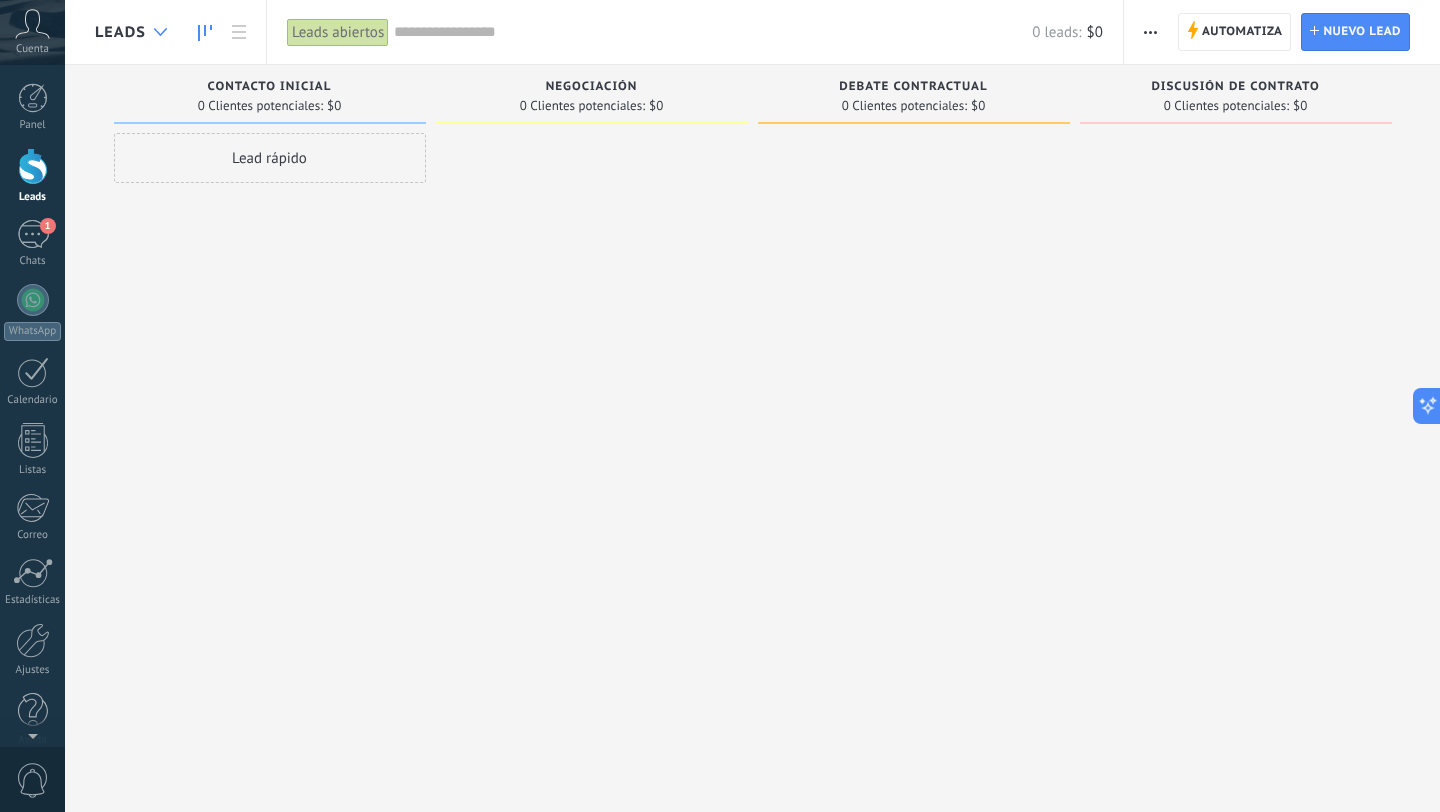 click 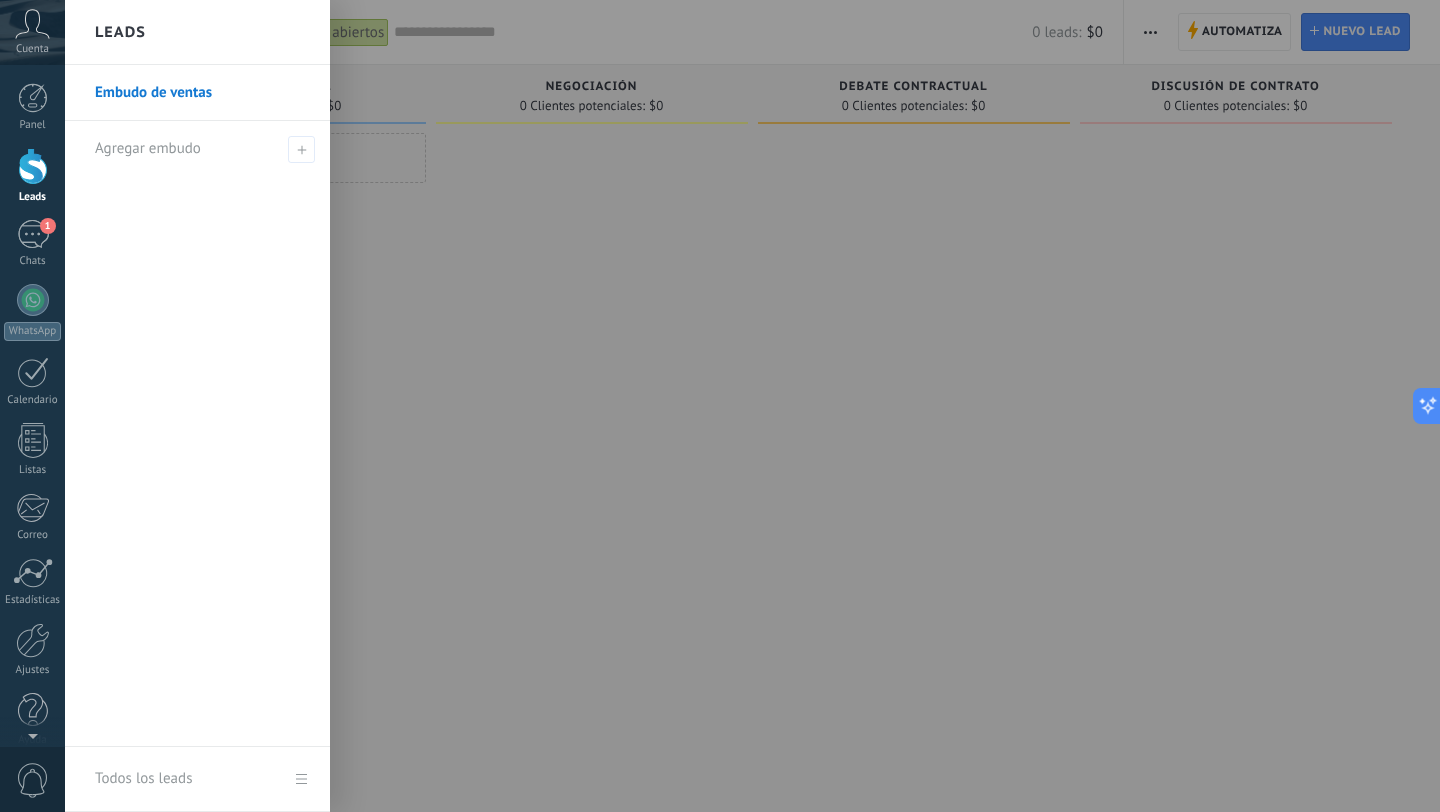 click at bounding box center (785, 406) 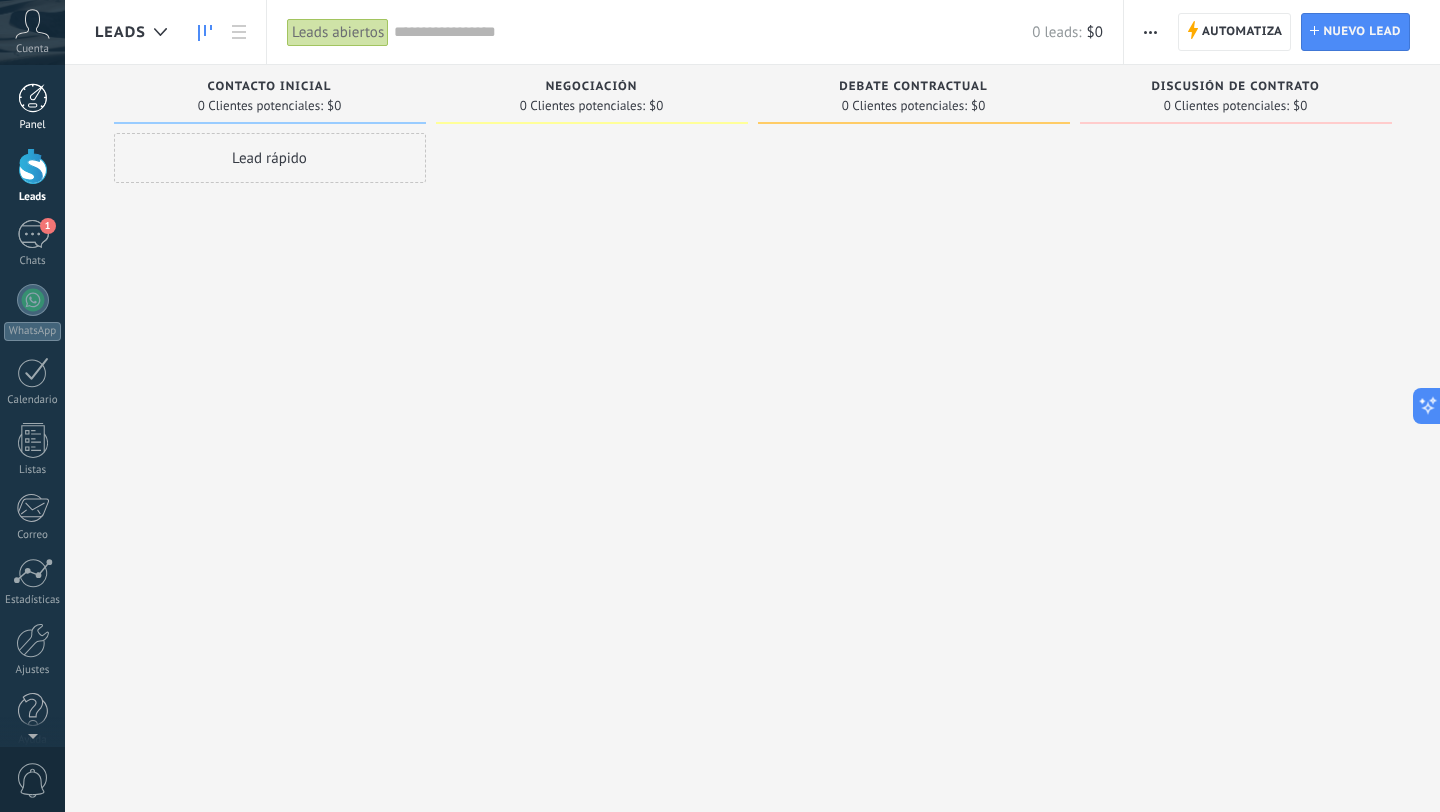 click at bounding box center [33, 98] 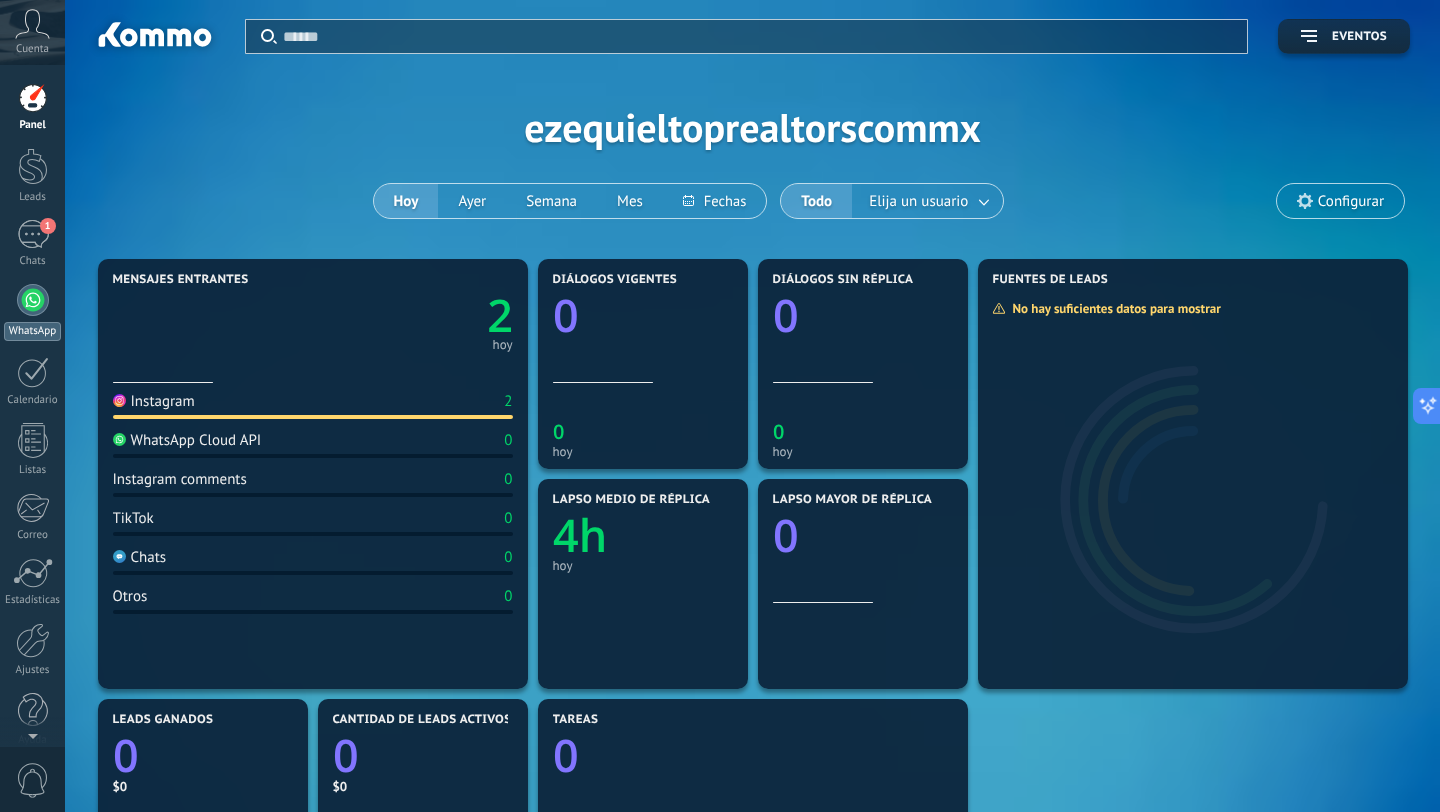 click at bounding box center (33, 300) 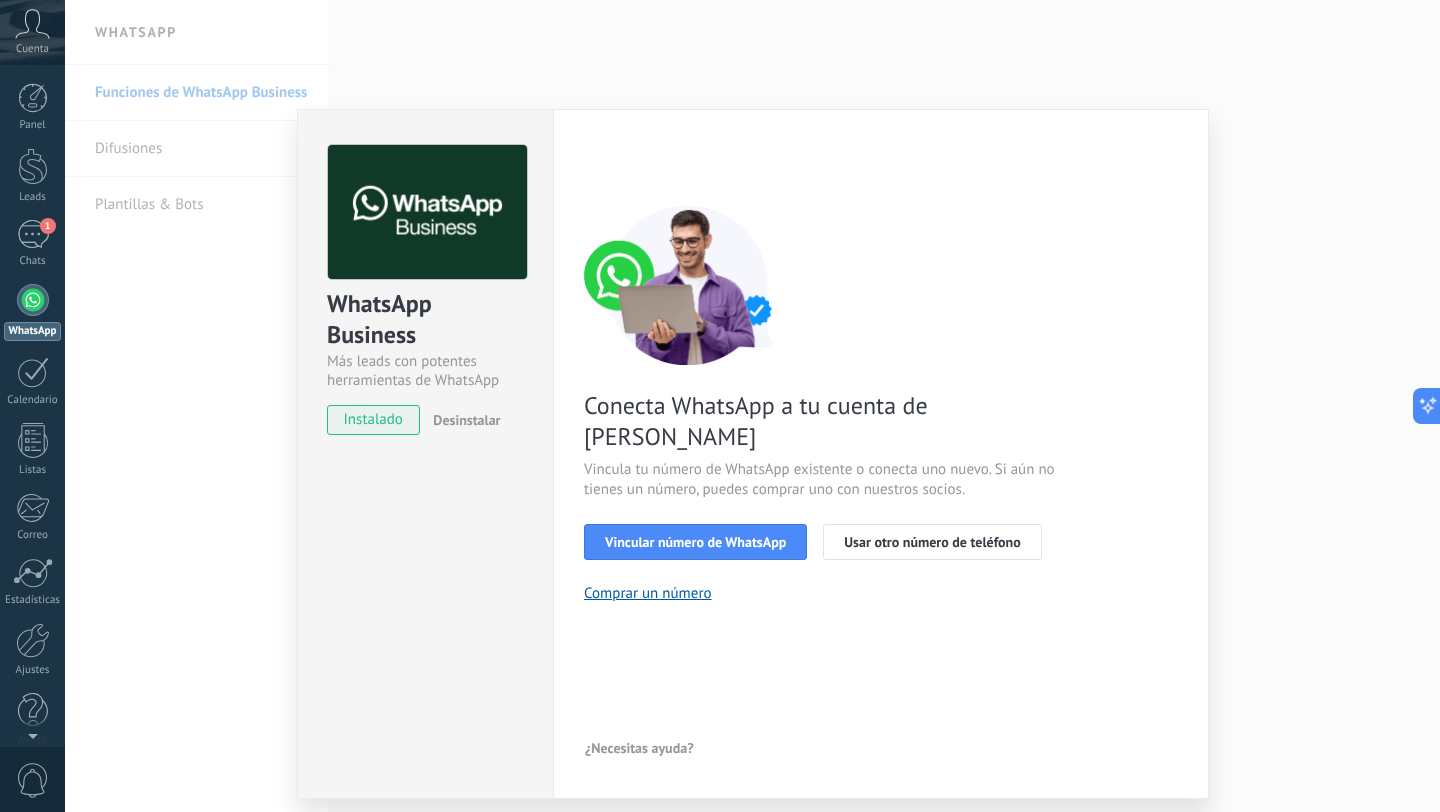 click on "WhatsApp Business Más leads con potentes herramientas de WhatsApp instalado Desinstalar Configuraciones Autorizaciones Esta pestaña registra a los usuarios que han concedido acceso a las integración a esta cuenta. Si deseas remover la posibilidad que un usuario pueda enviar solicitudes a la cuenta en nombre de esta integración, puedes revocar el acceso. Si el acceso a todos los usuarios es revocado, la integración dejará de funcionar. Esta aplicacion está instalada, pero nadie le ha dado acceso aun. WhatsApp Cloud API más _:  Guardar < Volver 1 Seleccionar aplicación 2 Conectar Facebook  3 Finalizar configuración Conecta WhatsApp a tu cuenta de Kommo Vincula tu número de WhatsApp existente o conecta uno nuevo. Si aún no tienes un número, puedes comprar uno con nuestros socios. Vincular número de WhatsApp Usar otro número de teléfono Comprar un número ¿Necesitas ayuda?" at bounding box center (752, 406) 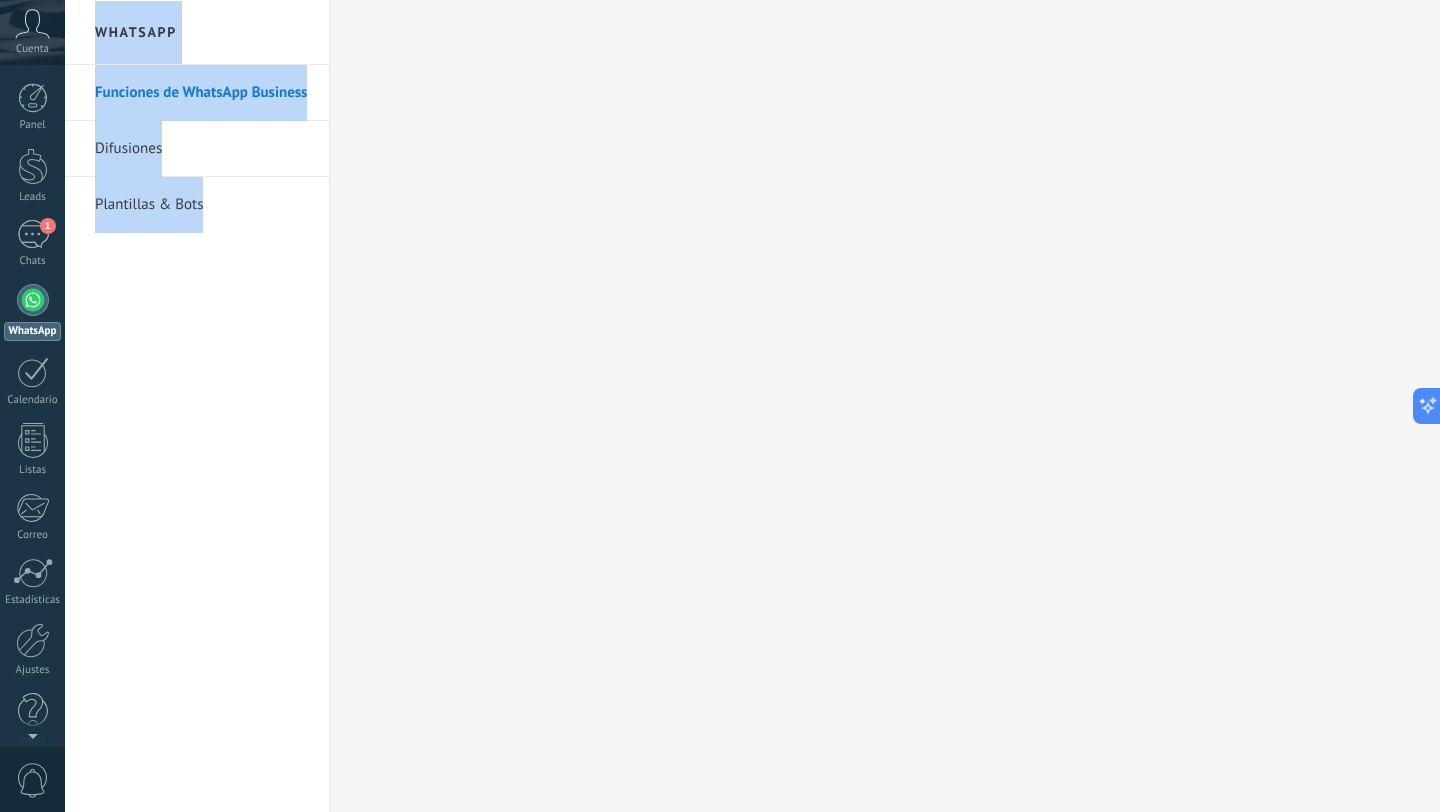 drag, startPoint x: 326, startPoint y: 187, endPoint x: 370, endPoint y: -75, distance: 265.66898 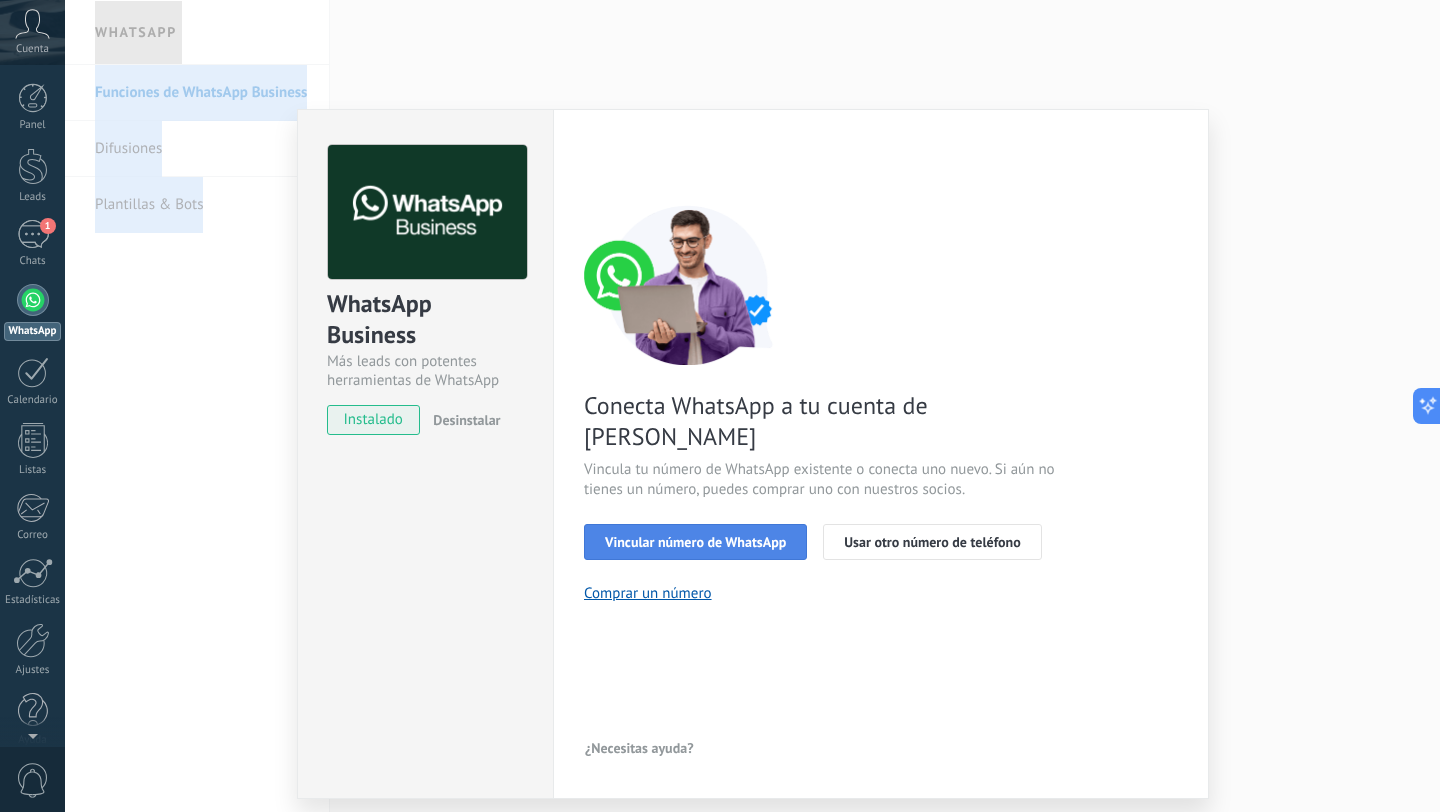 click on "Vincular número de WhatsApp" at bounding box center [695, 542] 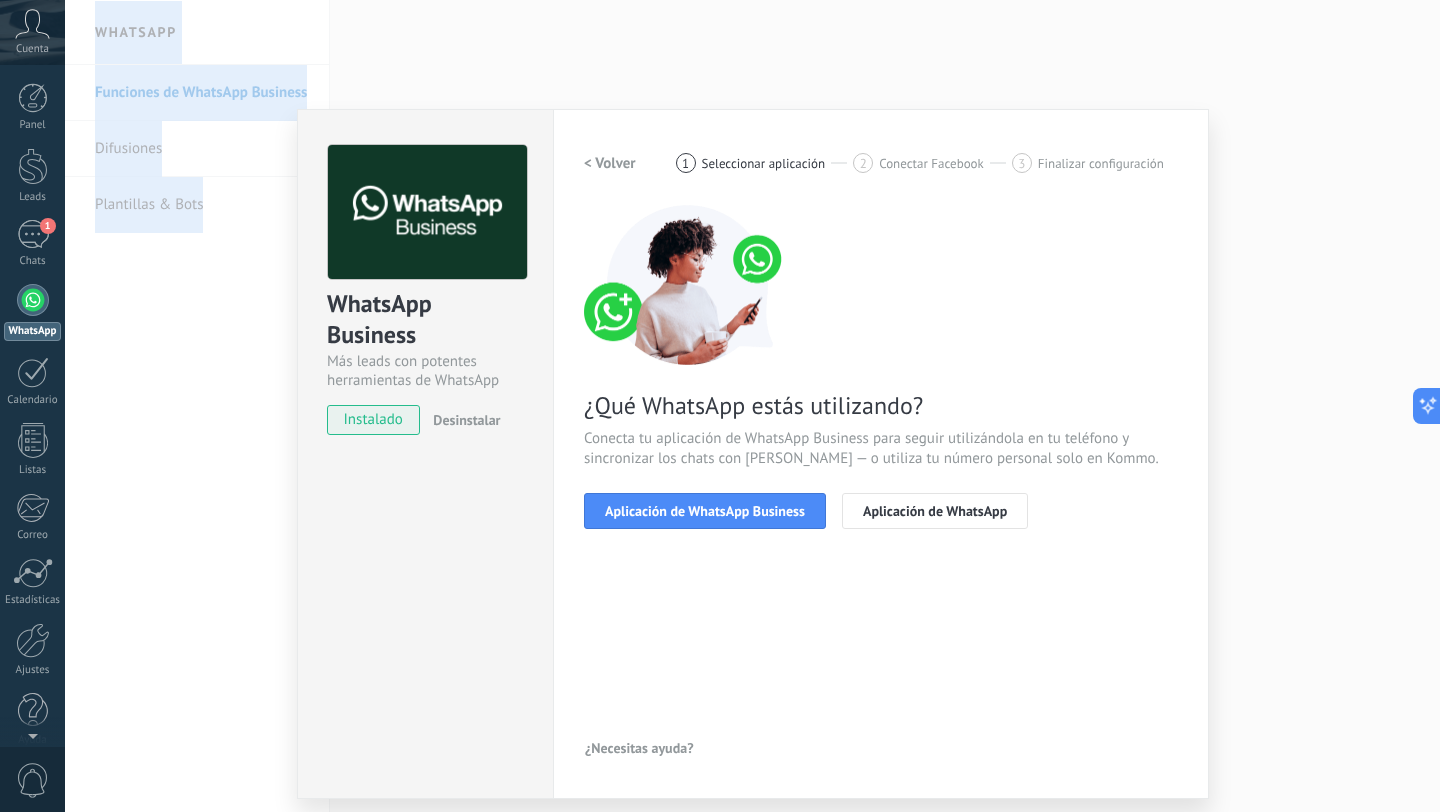 click on "Aplicación de WhatsApp Business" at bounding box center (705, 511) 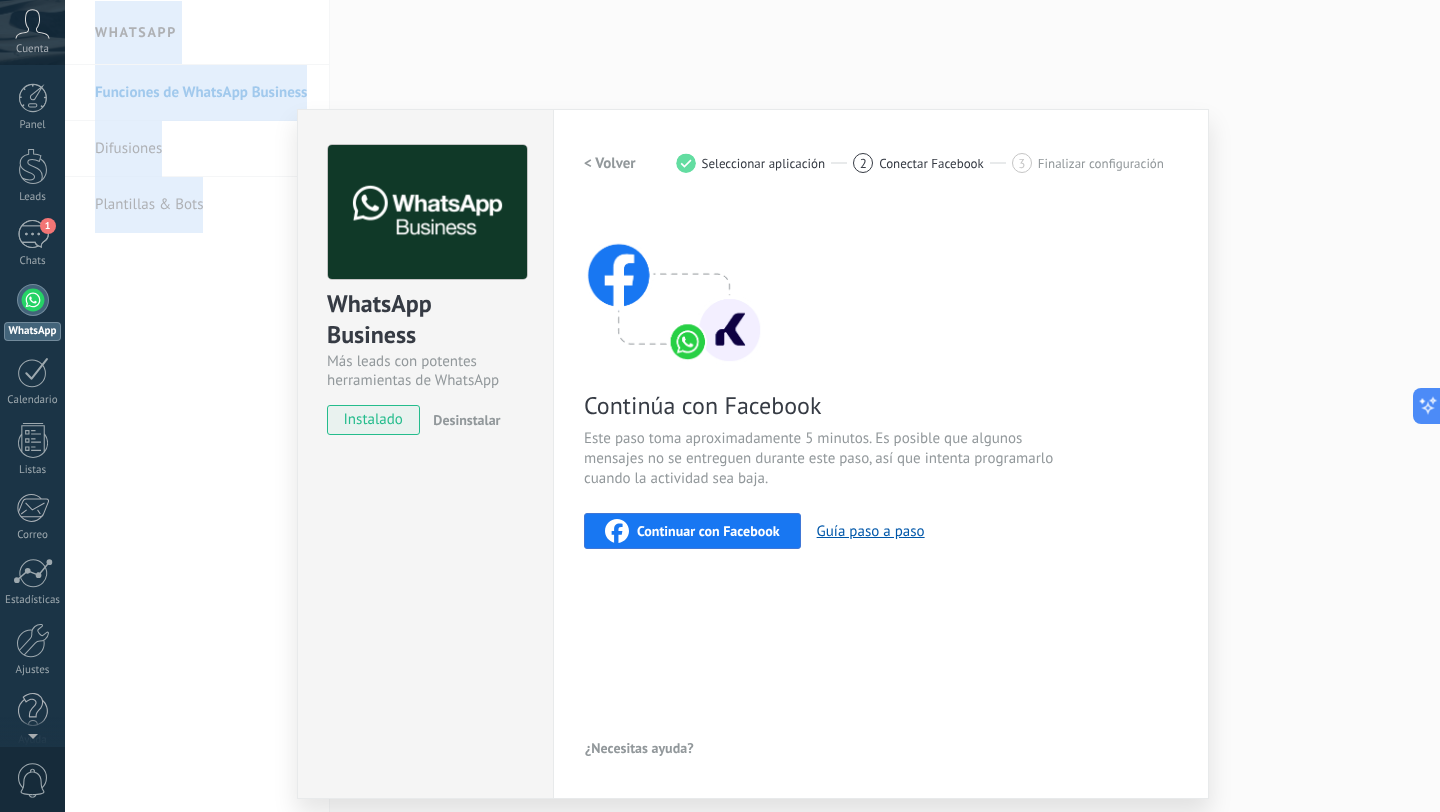 click on "Continuar con Facebook" at bounding box center (708, 531) 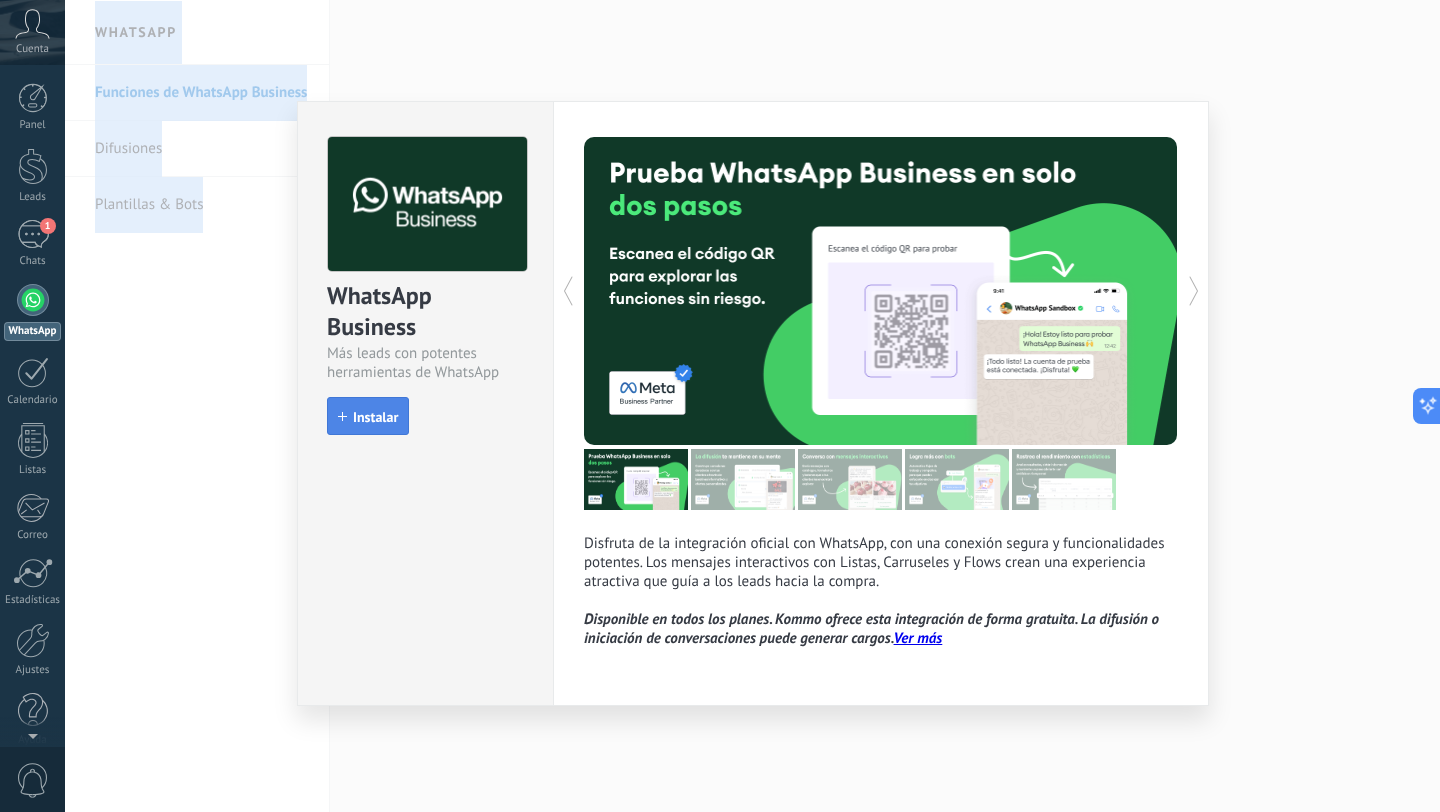 click on "Instalar" at bounding box center [375, 417] 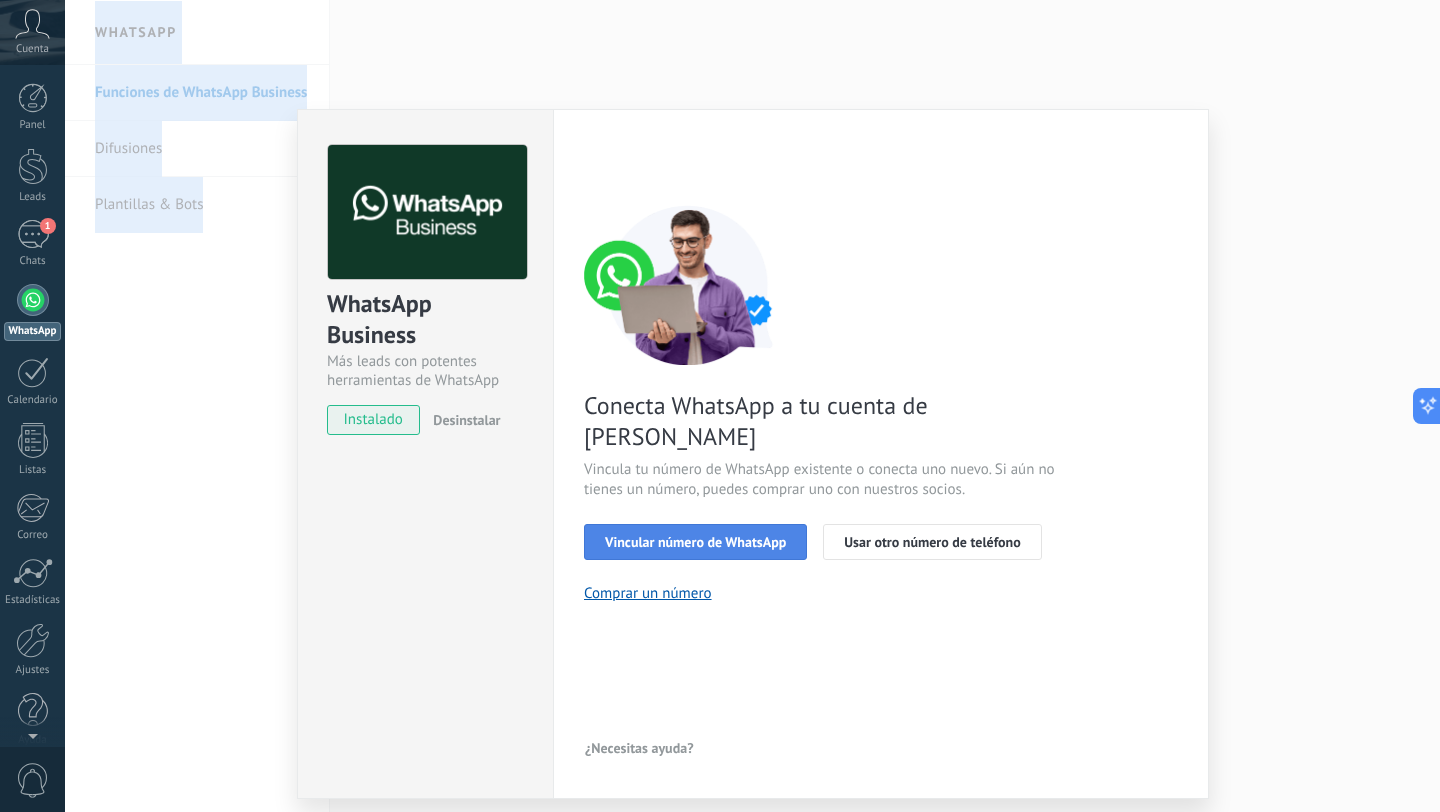 click on "Vincular número de WhatsApp" at bounding box center [695, 542] 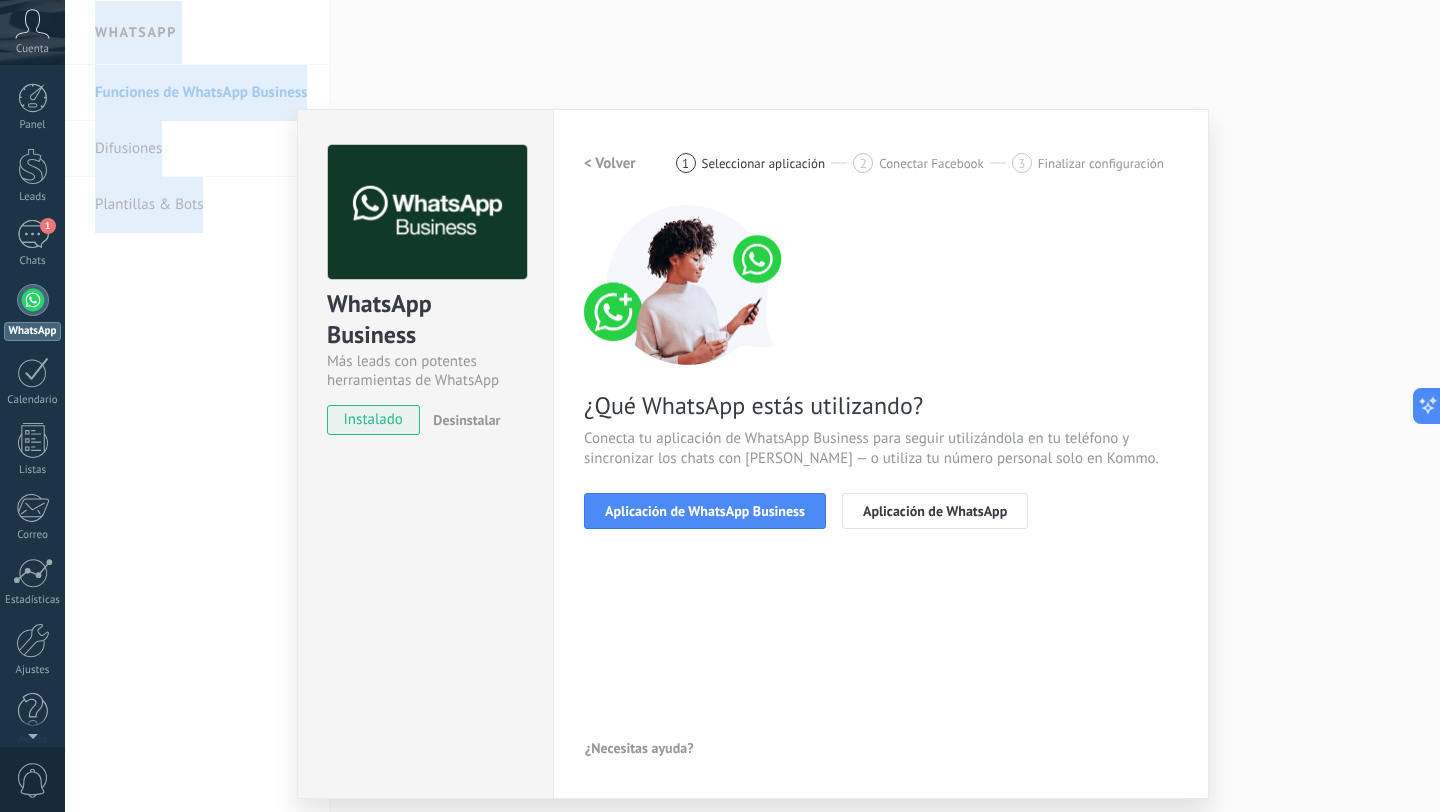 click on "Aplicación de WhatsApp Business" at bounding box center [705, 511] 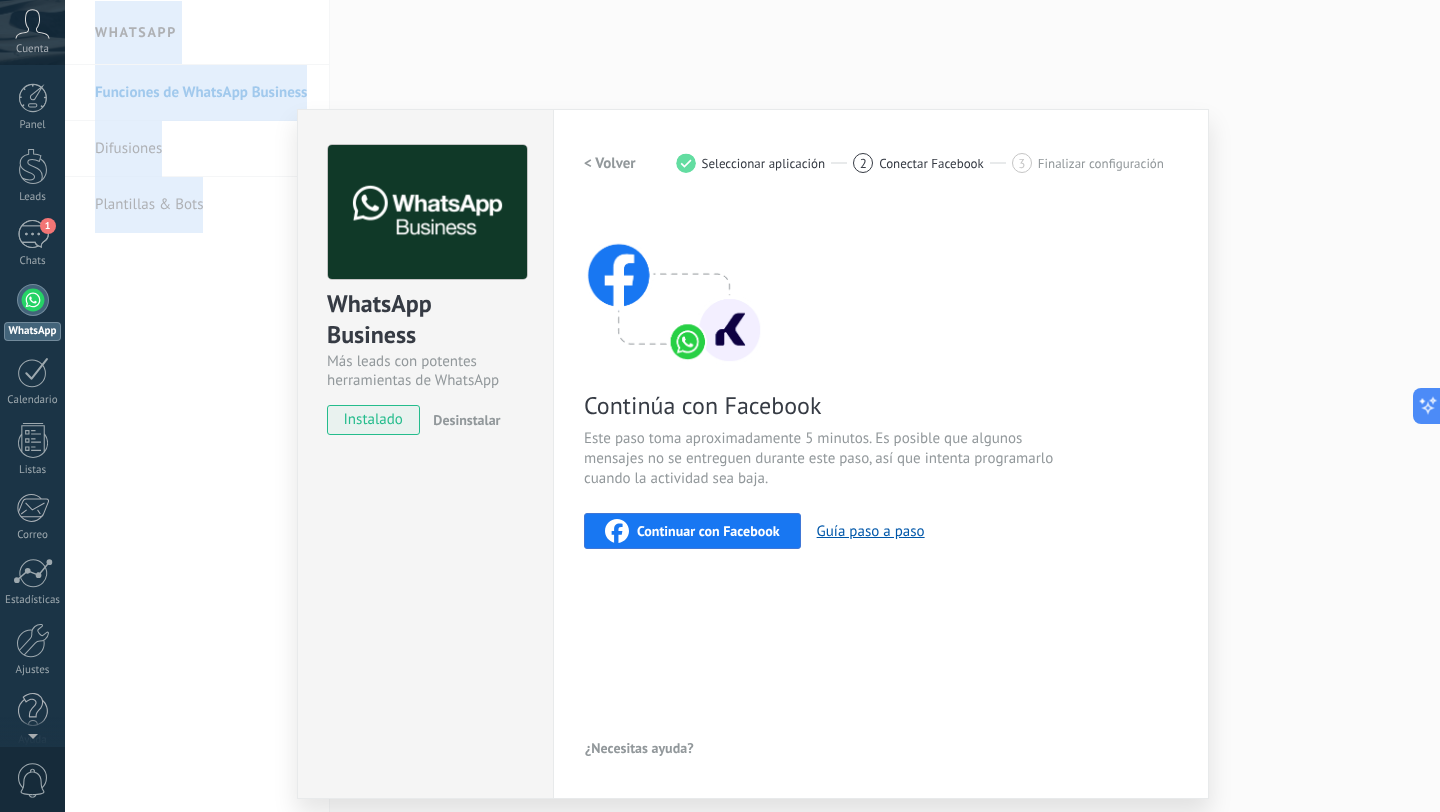 click on "Continuar con Facebook" at bounding box center (708, 531) 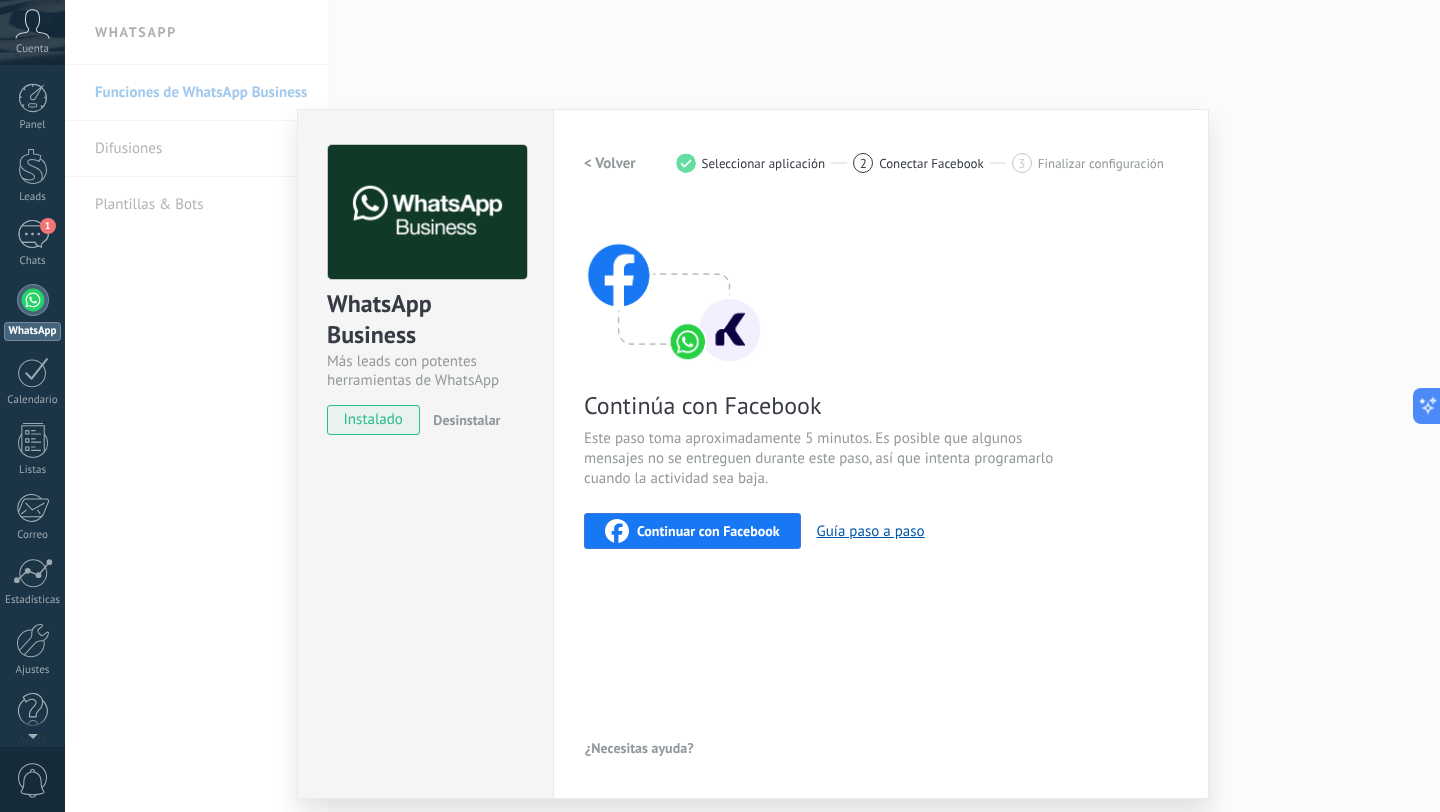 click on "WhatsApp Business Más leads con potentes herramientas de WhatsApp instalado Desinstalar Configuraciones Autorizaciones Esta pestaña registra a los usuarios que han concedido acceso a las integración a esta cuenta. Si deseas remover la posibilidad que un usuario pueda enviar solicitudes a la cuenta en nombre de esta integración, puedes revocar el acceso. Si el acceso a todos los usuarios es revocado, la integración dejará de funcionar. Esta aplicacion está instalada, pero nadie le ha dado acceso aun. WhatsApp Cloud API más _:  Guardar < Volver 1 Seleccionar aplicación 2 Conectar Facebook  3 Finalizar configuración Continúa con Facebook Este paso toma aproximadamente 5 minutos. Es posible que algunos mensajes no se entreguen durante este paso, así que intenta programarlo cuando la actividad sea baja. Continuar con Facebook Guía paso a paso ¿Necesitas ayuda?" at bounding box center [752, 406] 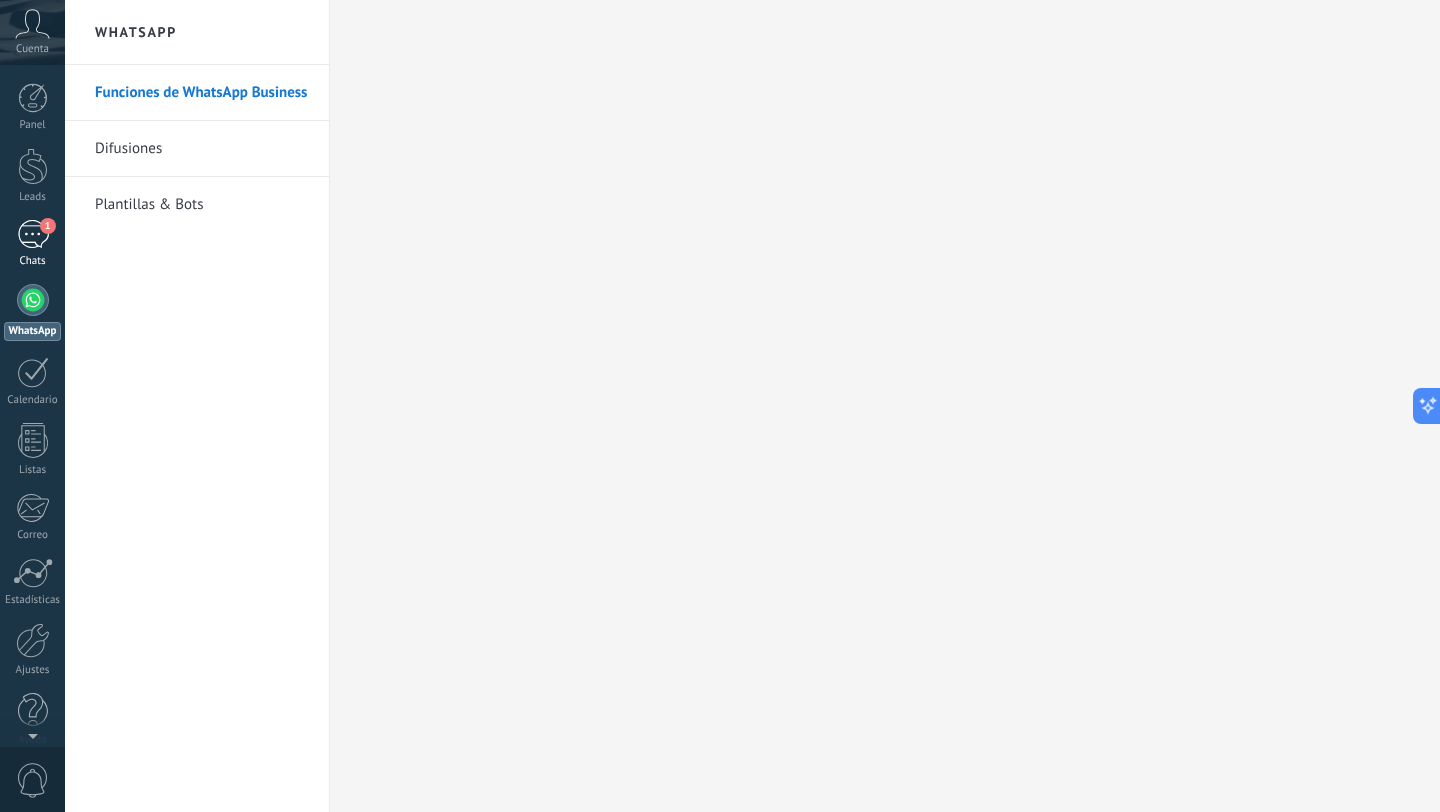 click on "1" at bounding box center (48, 226) 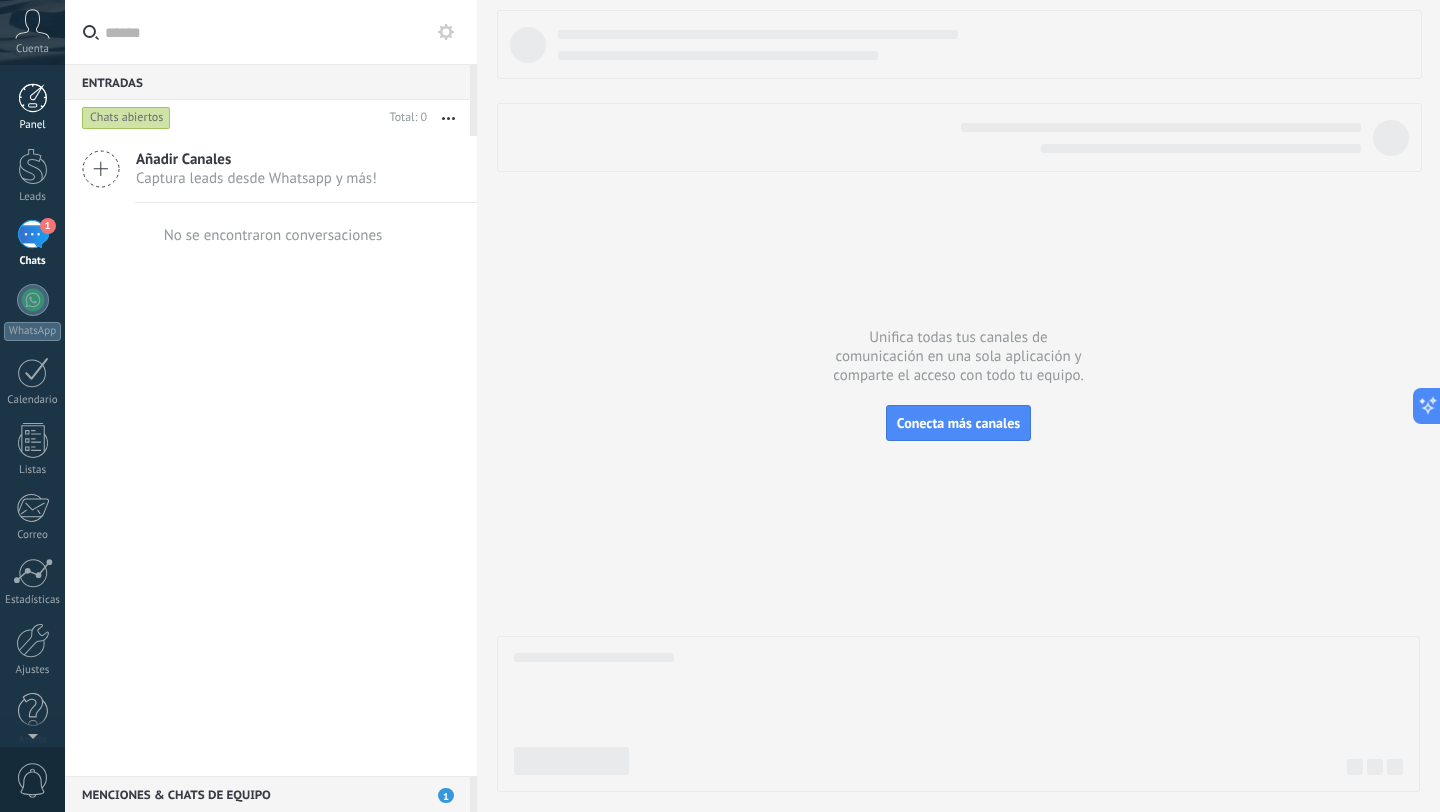 click at bounding box center (33, 98) 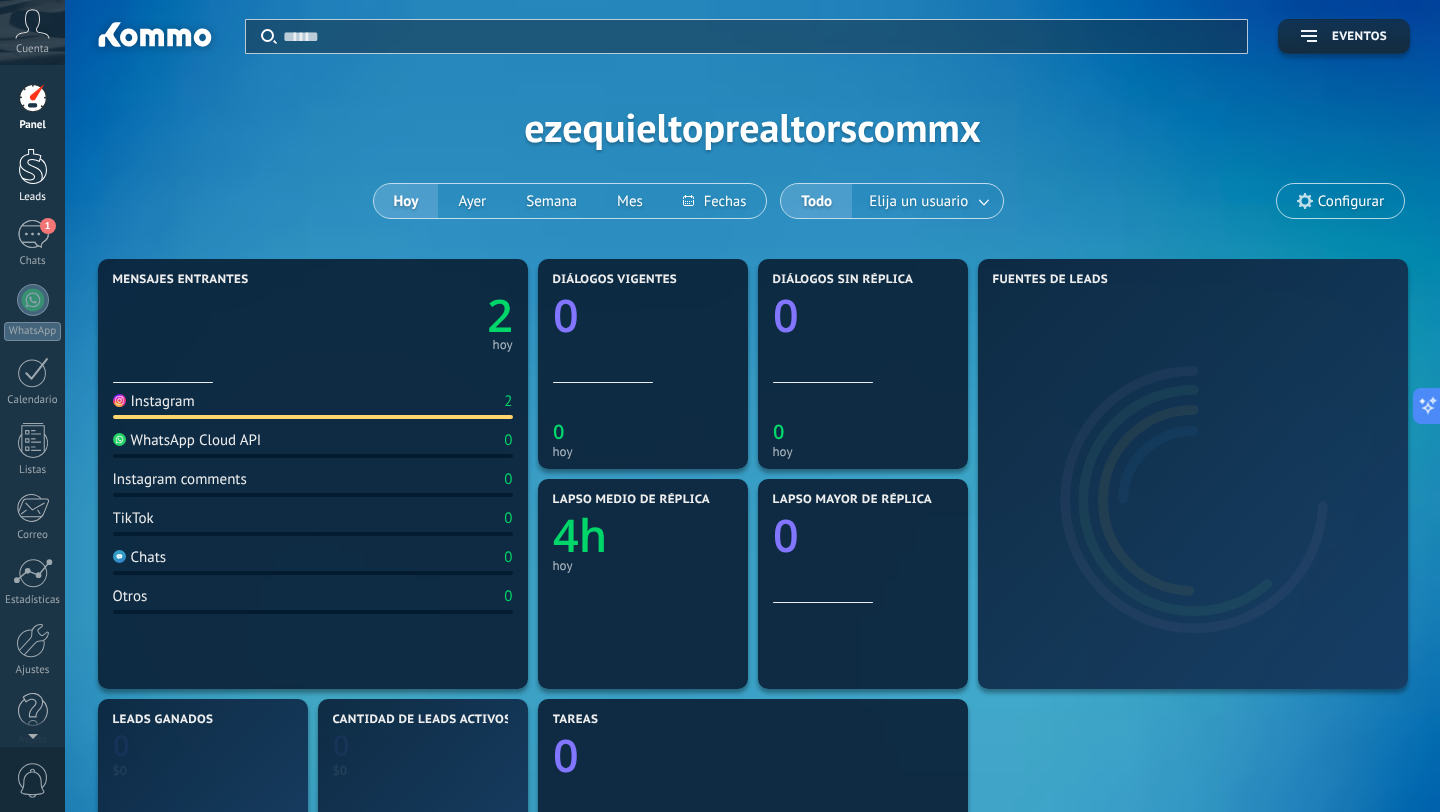click at bounding box center (33, 166) 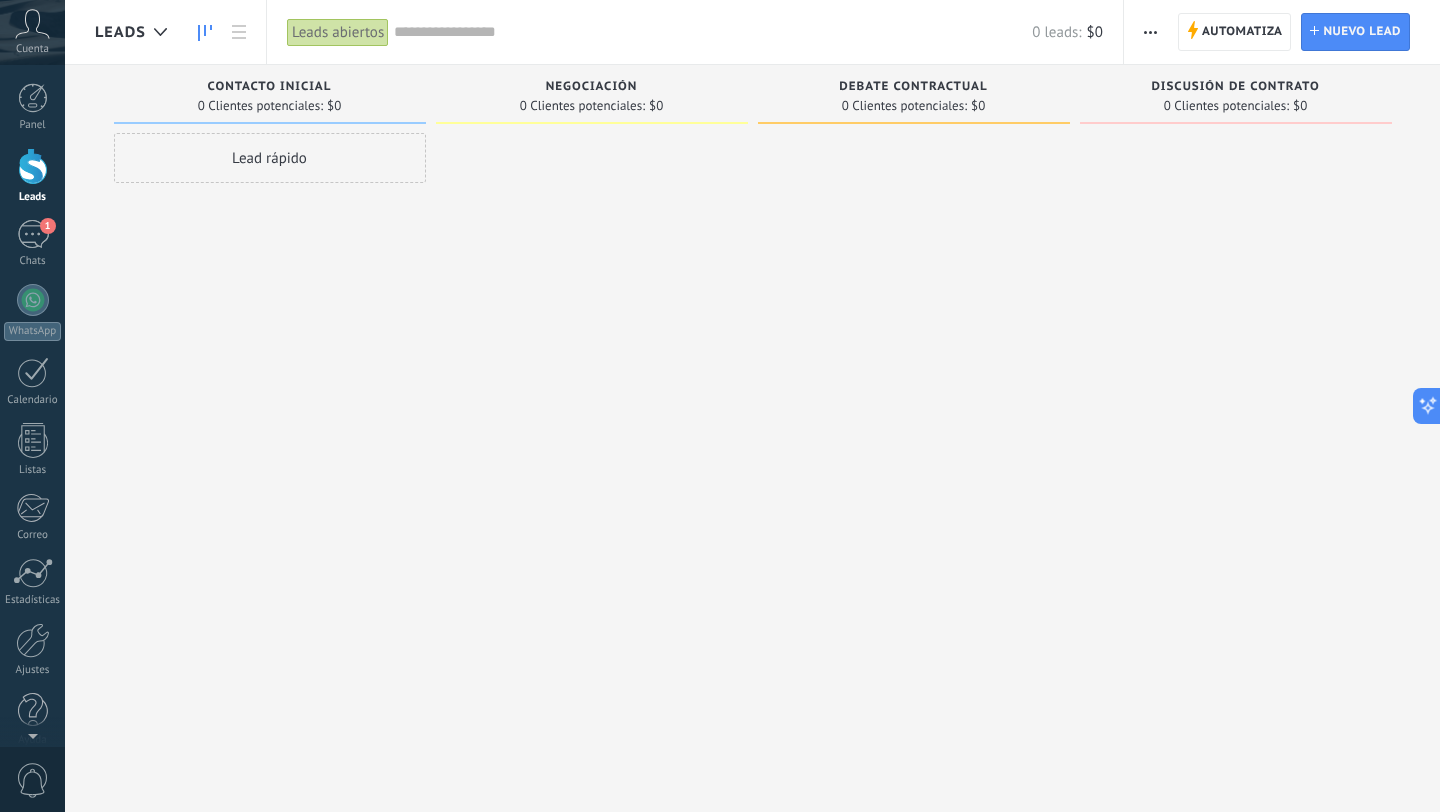 click on "Negociación" at bounding box center (592, 88) 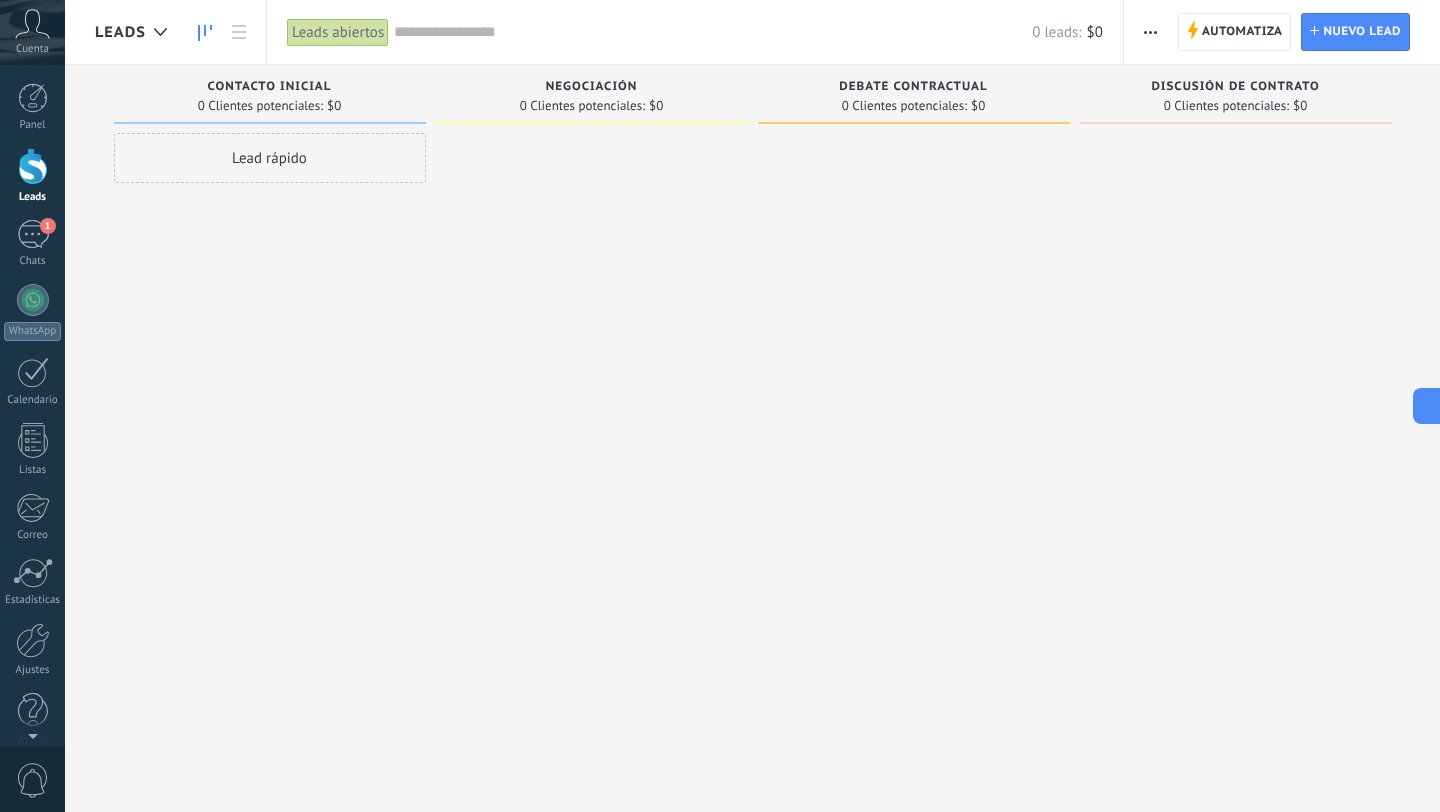 click on "Contacto inicial" at bounding box center (270, 87) 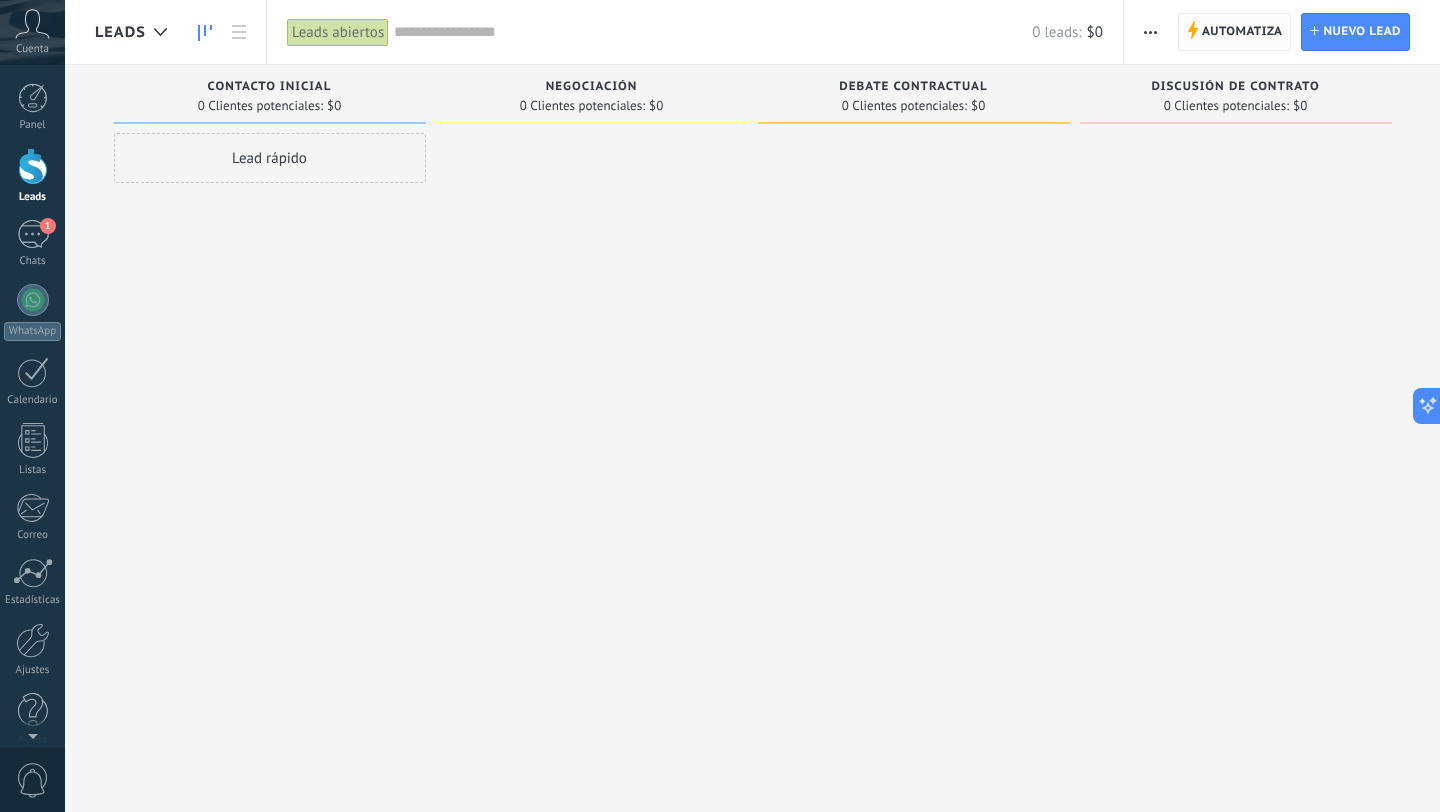 click on "Automatiza" at bounding box center (1242, 32) 